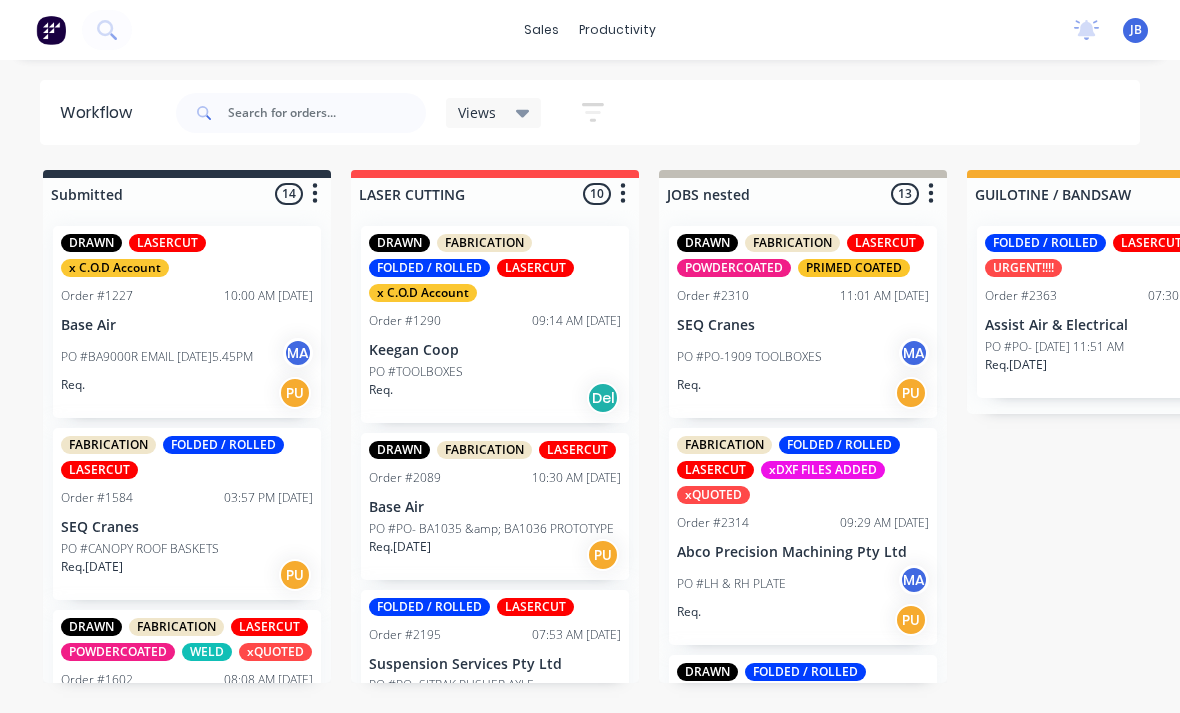 scroll, scrollTop: 0, scrollLeft: 1678, axis: horizontal 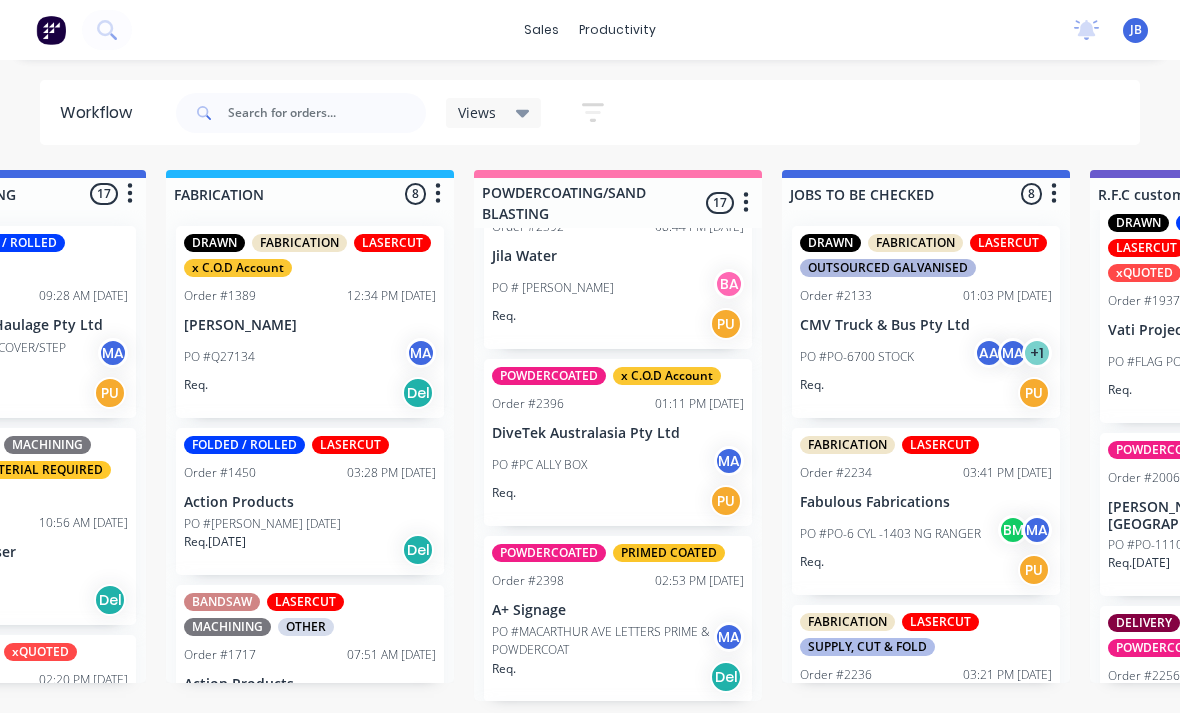 click on "DiveTek Australasia Pty Ltd" at bounding box center (618, 433) 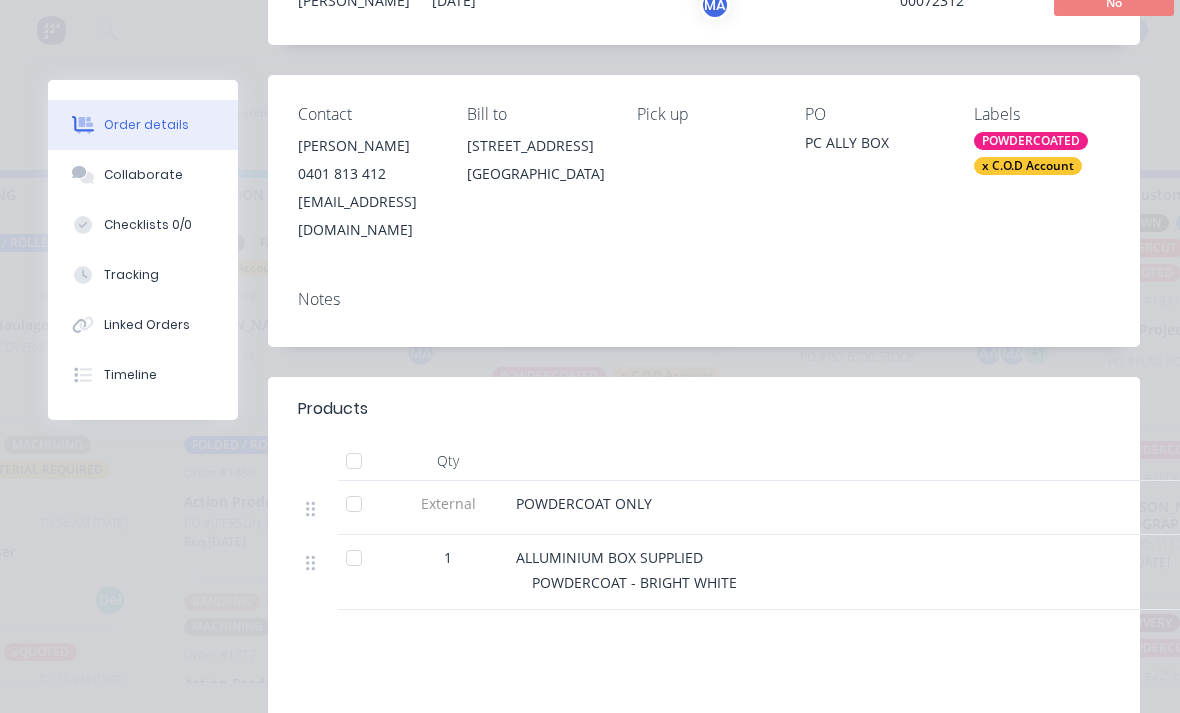 scroll, scrollTop: 353, scrollLeft: 0, axis: vertical 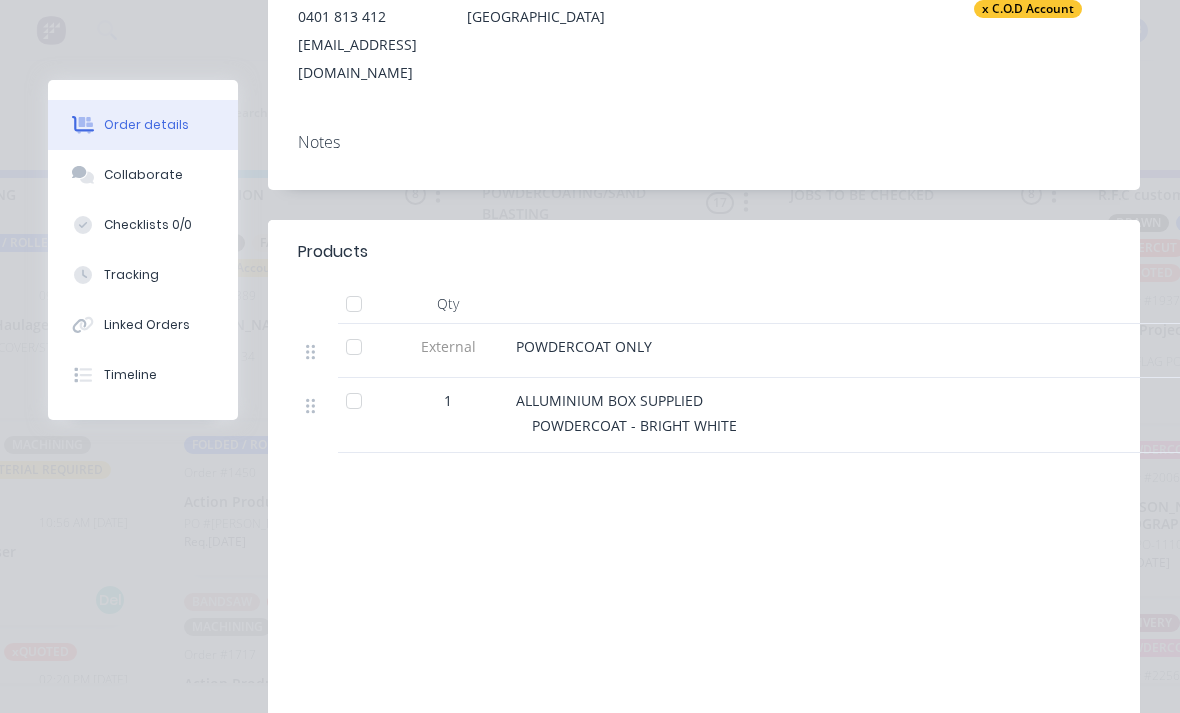 click at bounding box center (354, 304) 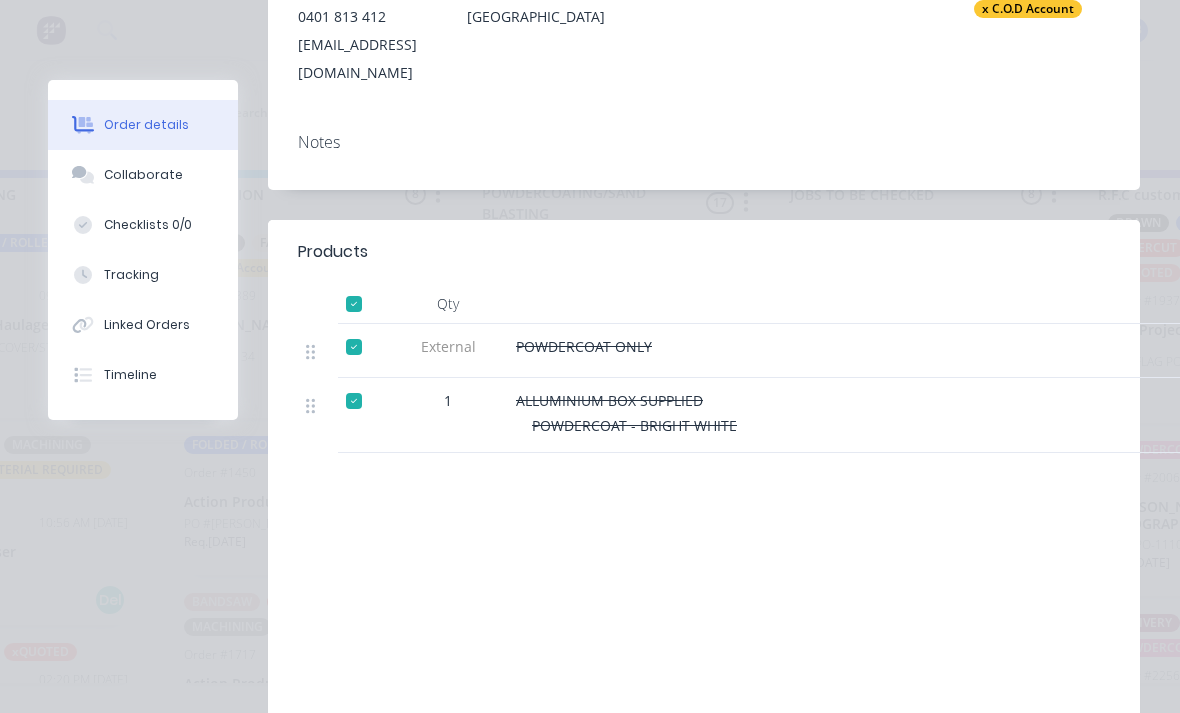 click on "Tracking" at bounding box center (131, 275) 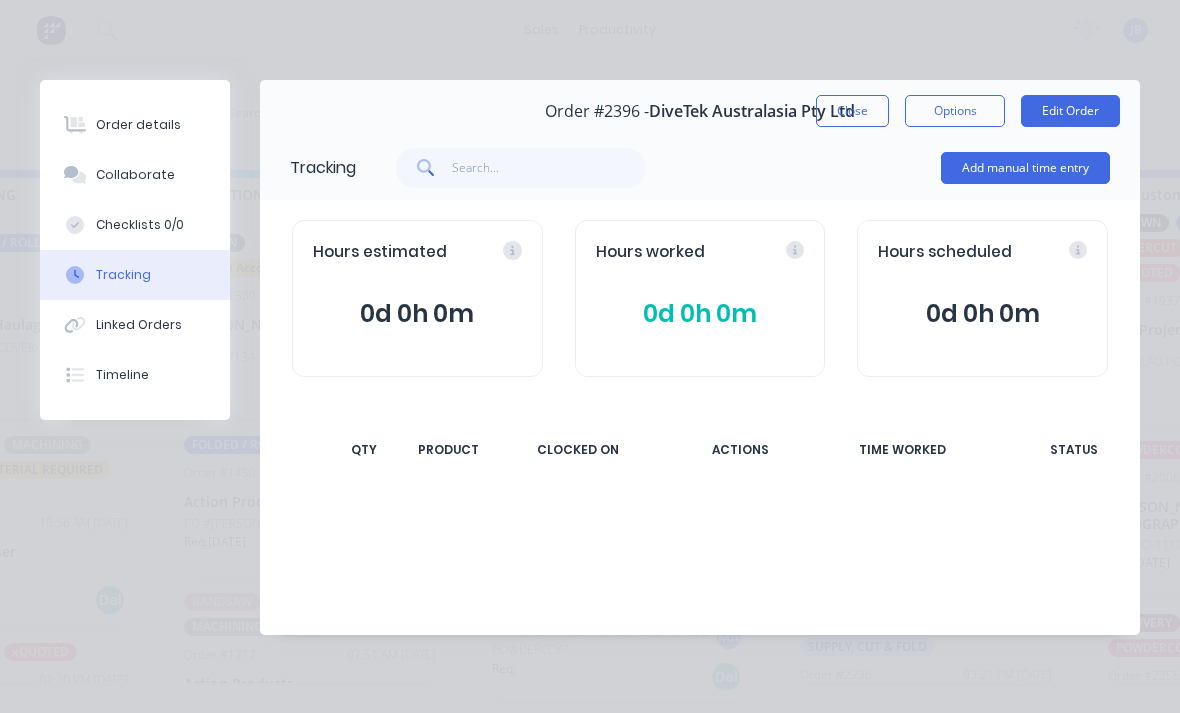 scroll, scrollTop: 0, scrollLeft: 0, axis: both 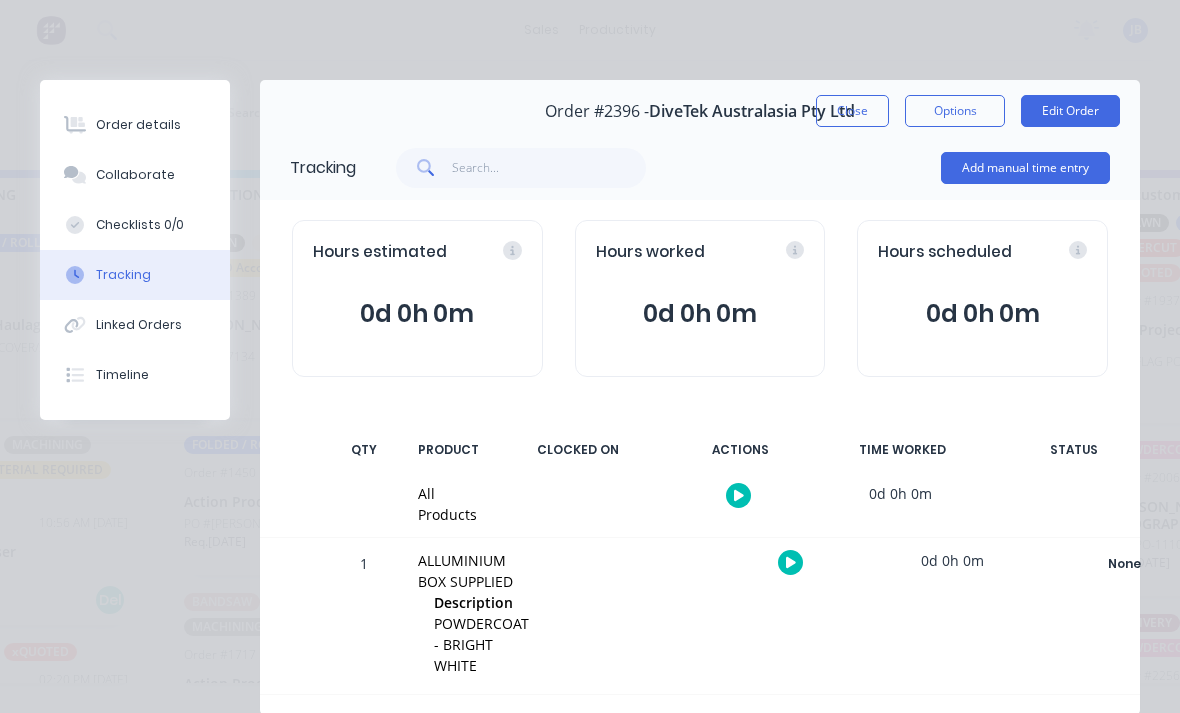 click on "Add manual time entry" at bounding box center [1025, 168] 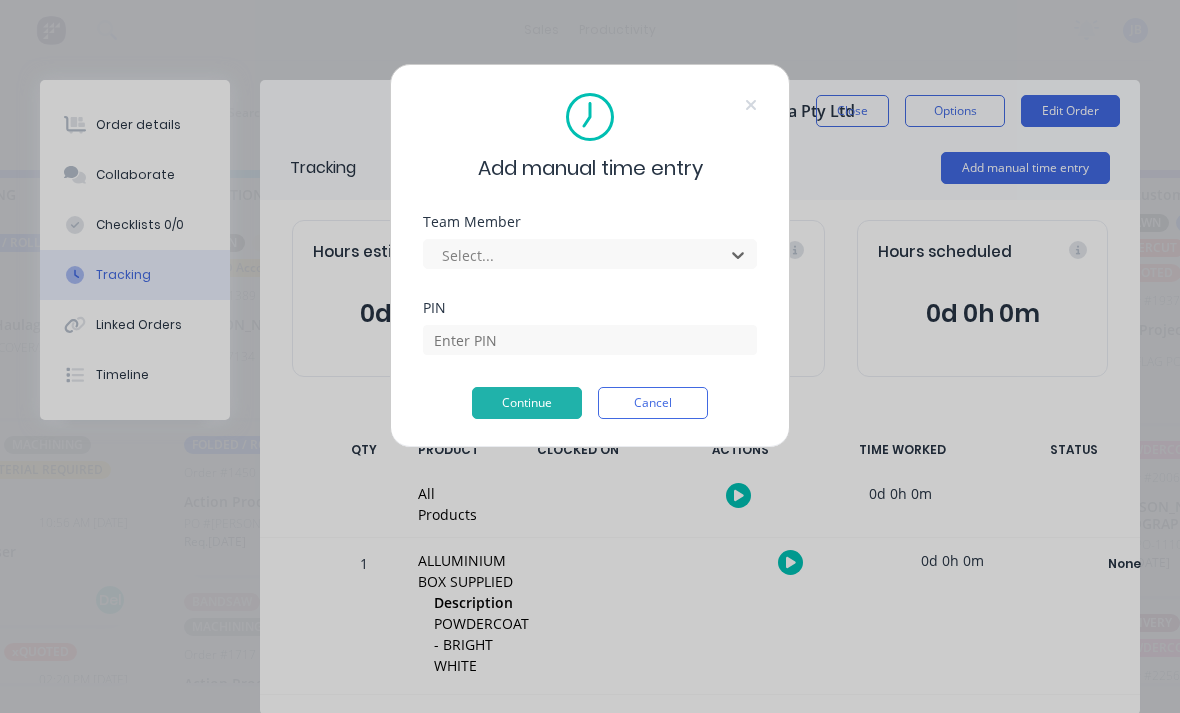 scroll, scrollTop: 0, scrollLeft: 1269, axis: horizontal 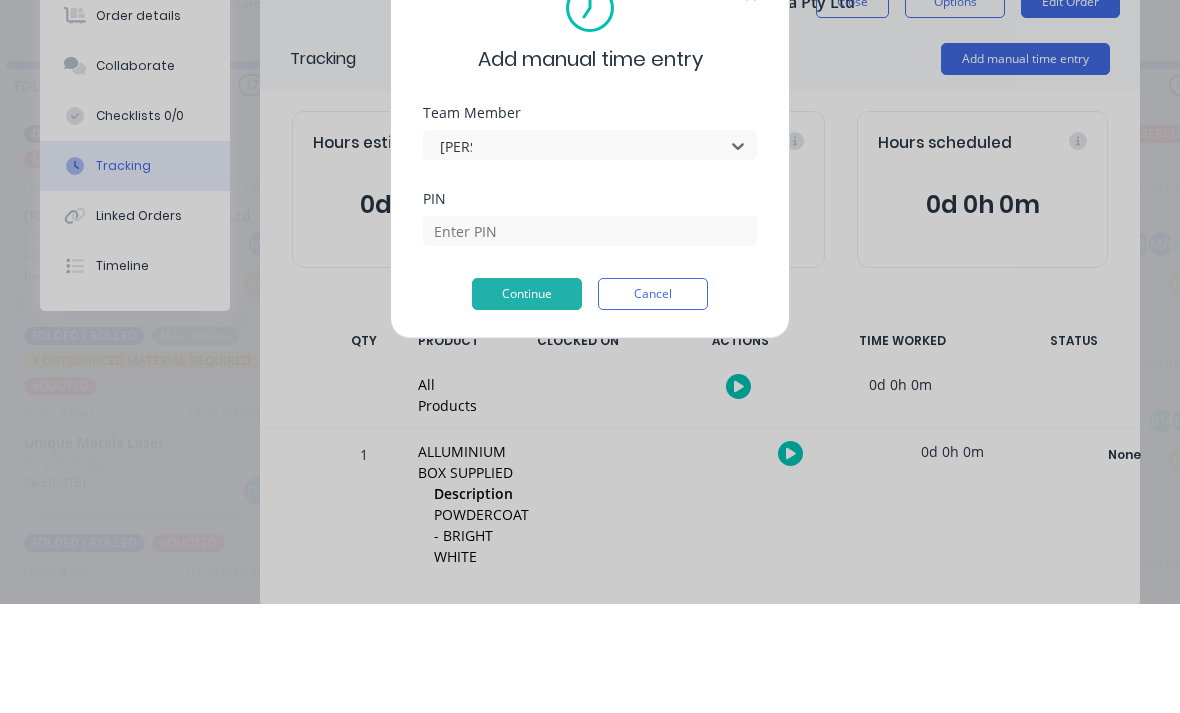 type on "[PERSON_NAME]" 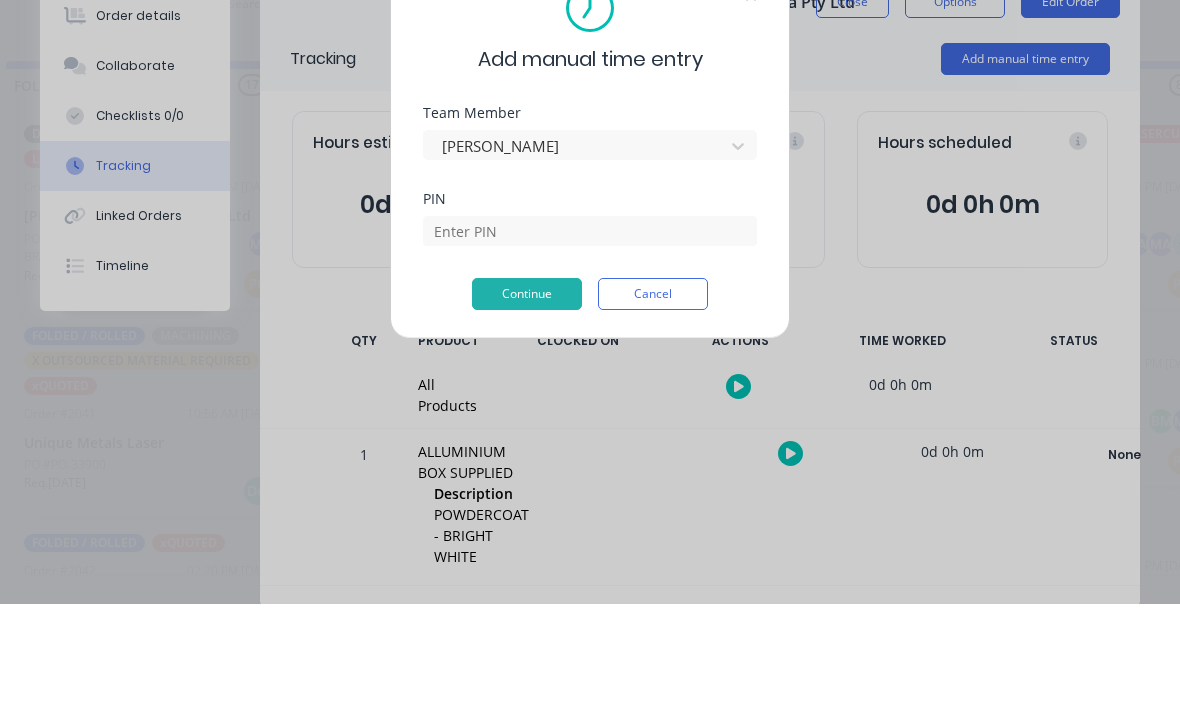 scroll, scrollTop: 52, scrollLeft: 1269, axis: both 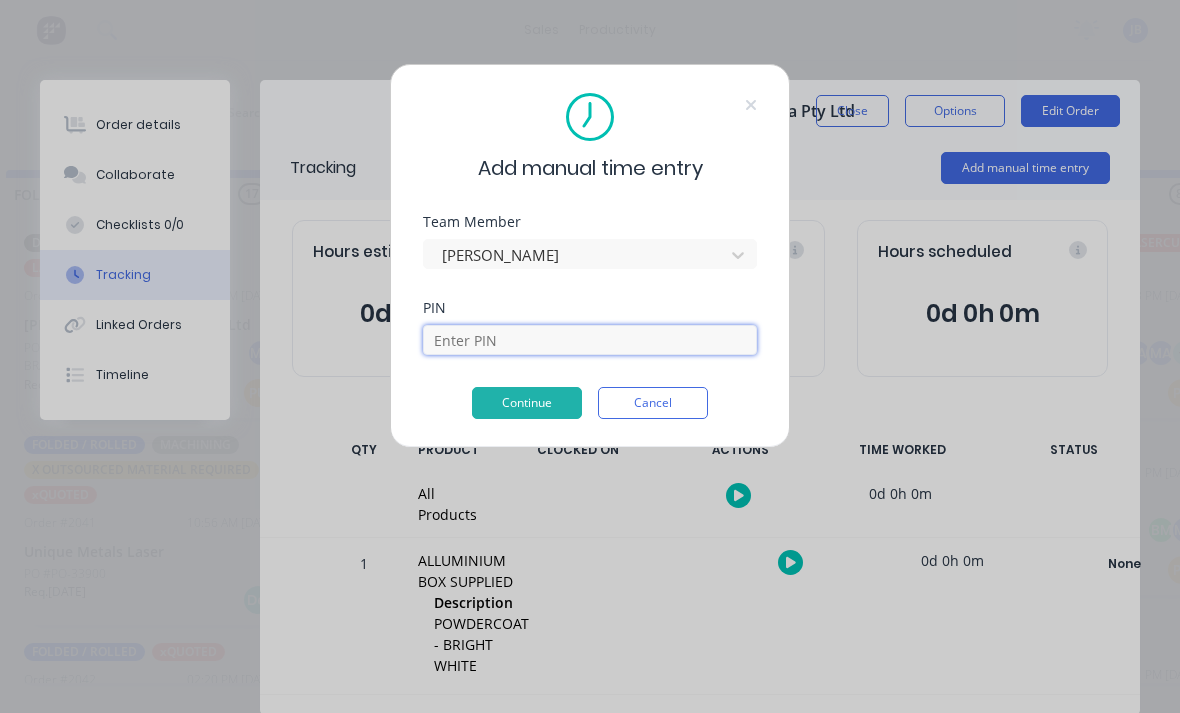 click at bounding box center (590, 340) 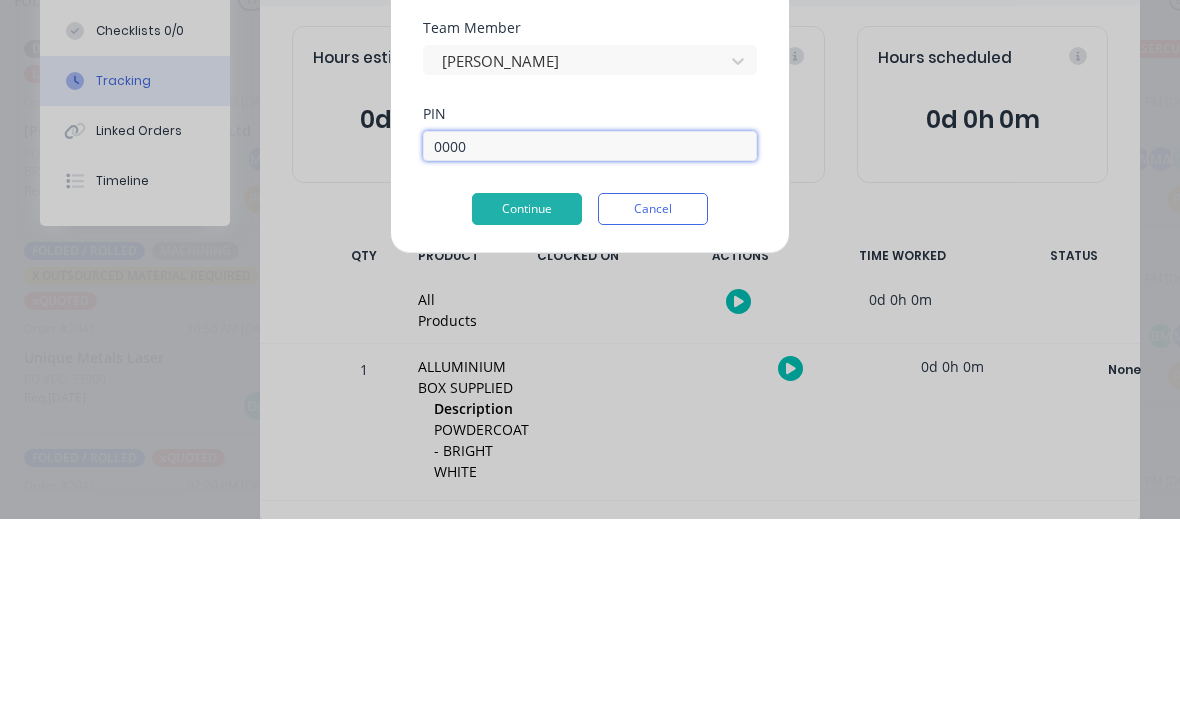 type on "0000" 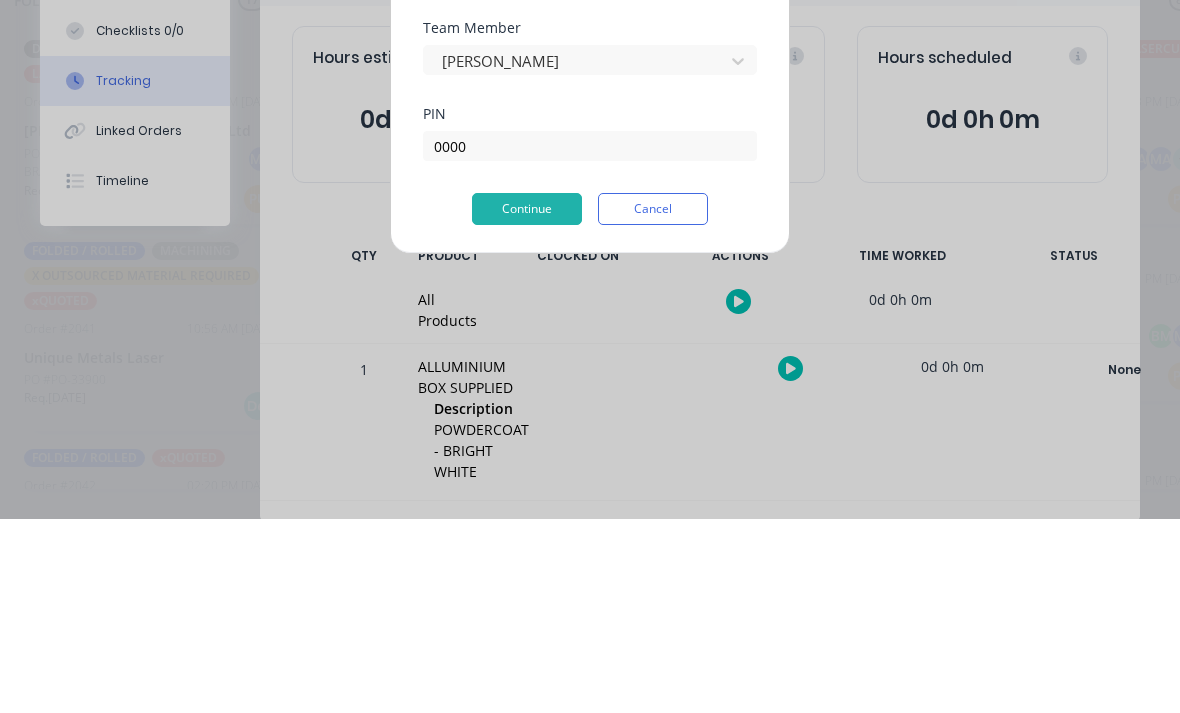 click on "Continue" at bounding box center (527, 403) 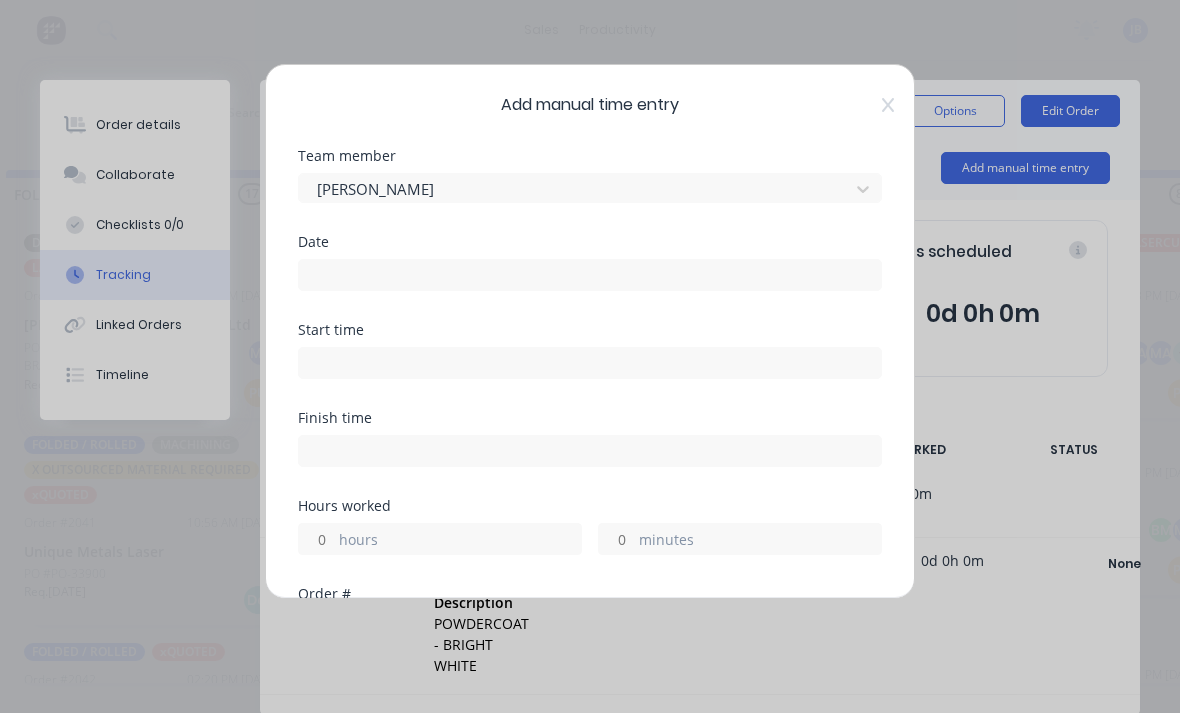 click at bounding box center (590, 275) 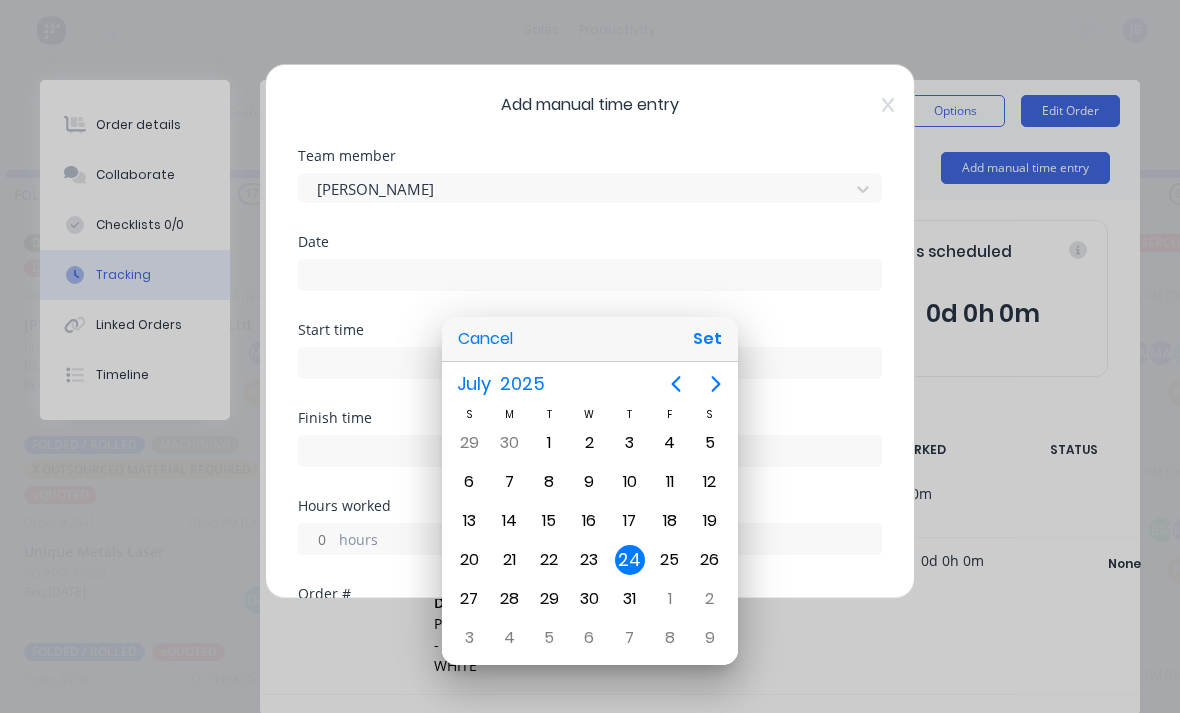 click on "30" at bounding box center [589, 599] 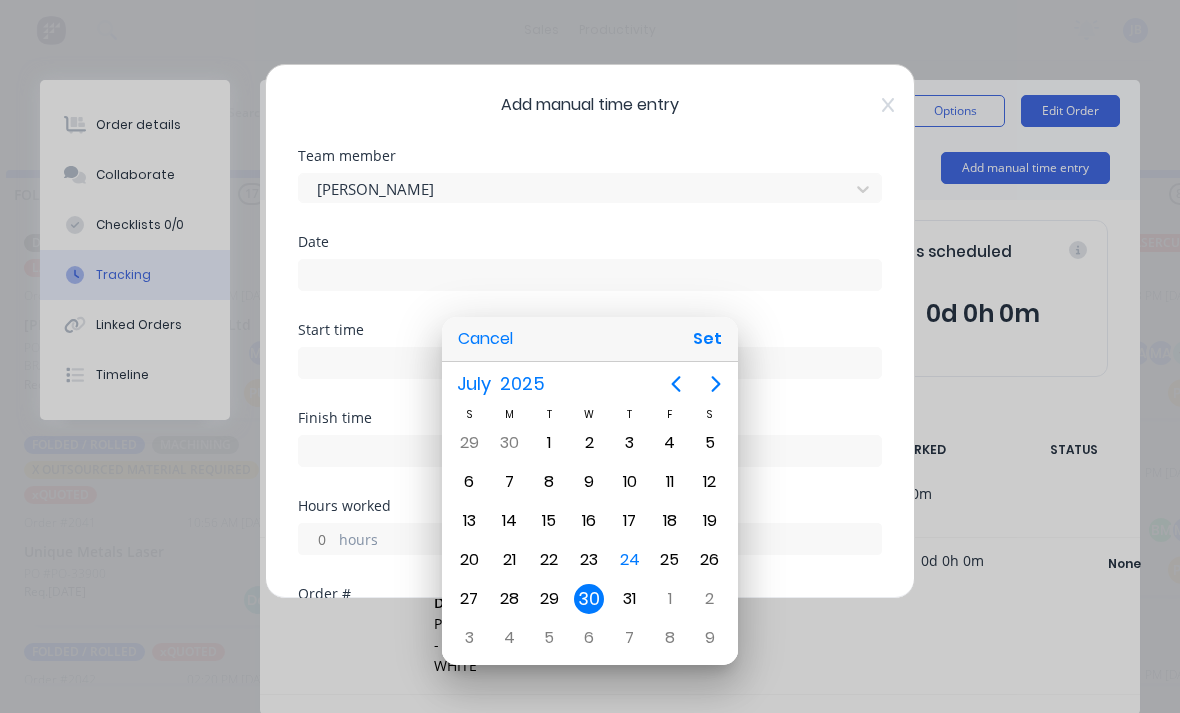 click on "23" at bounding box center (589, 560) 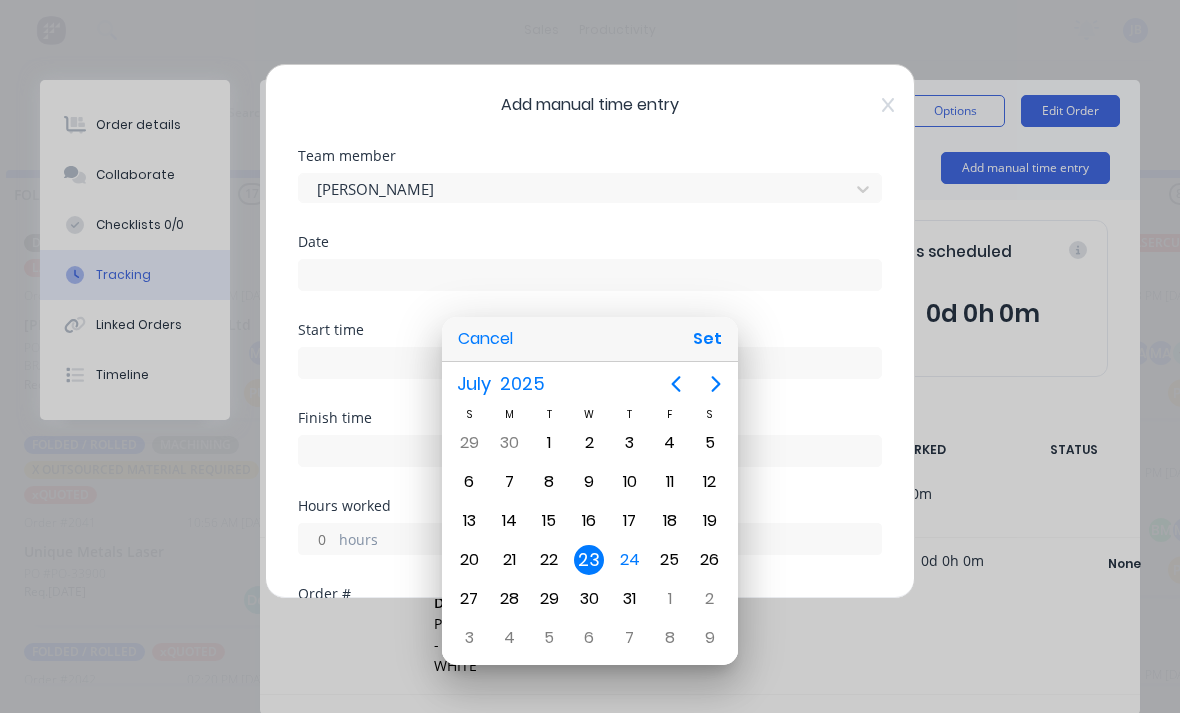 click on "Set" at bounding box center [707, 339] 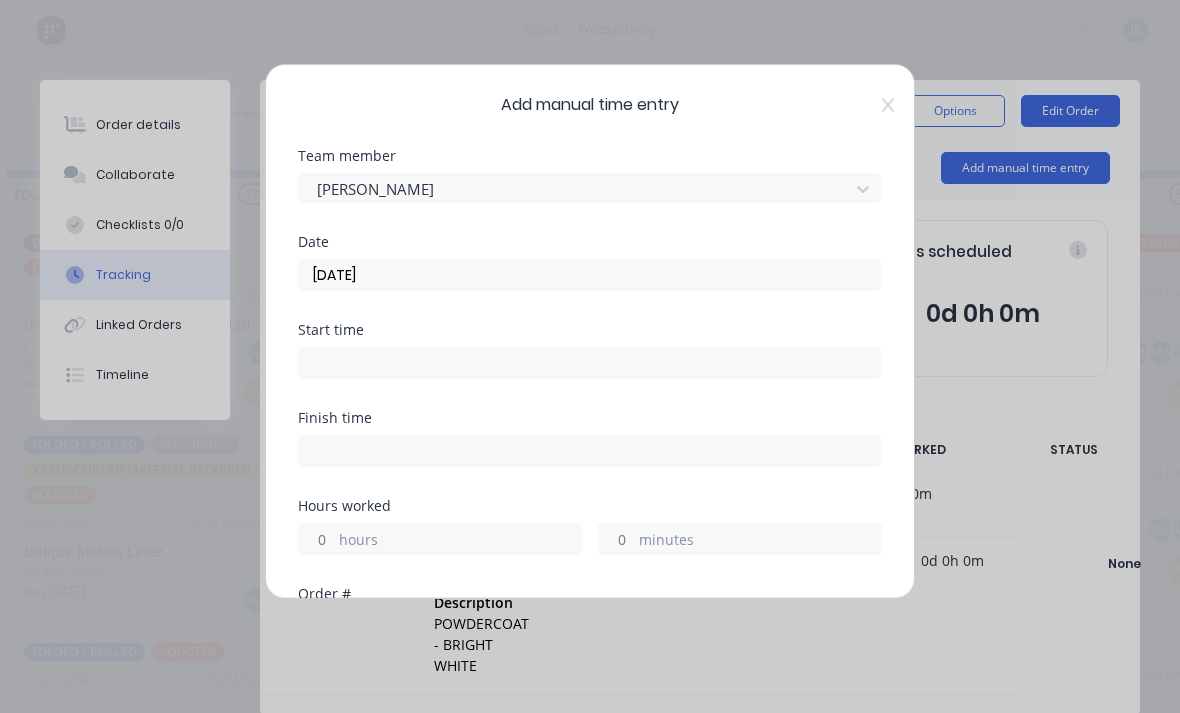 click at bounding box center (590, 363) 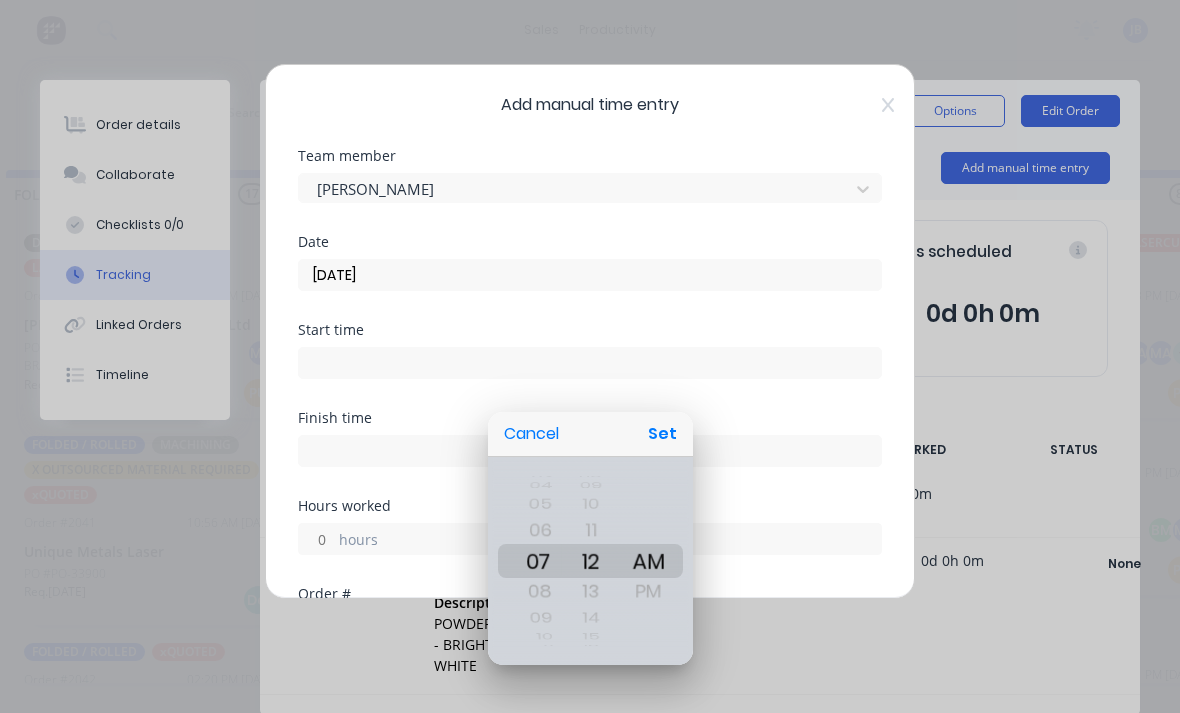 click at bounding box center (590, 356) 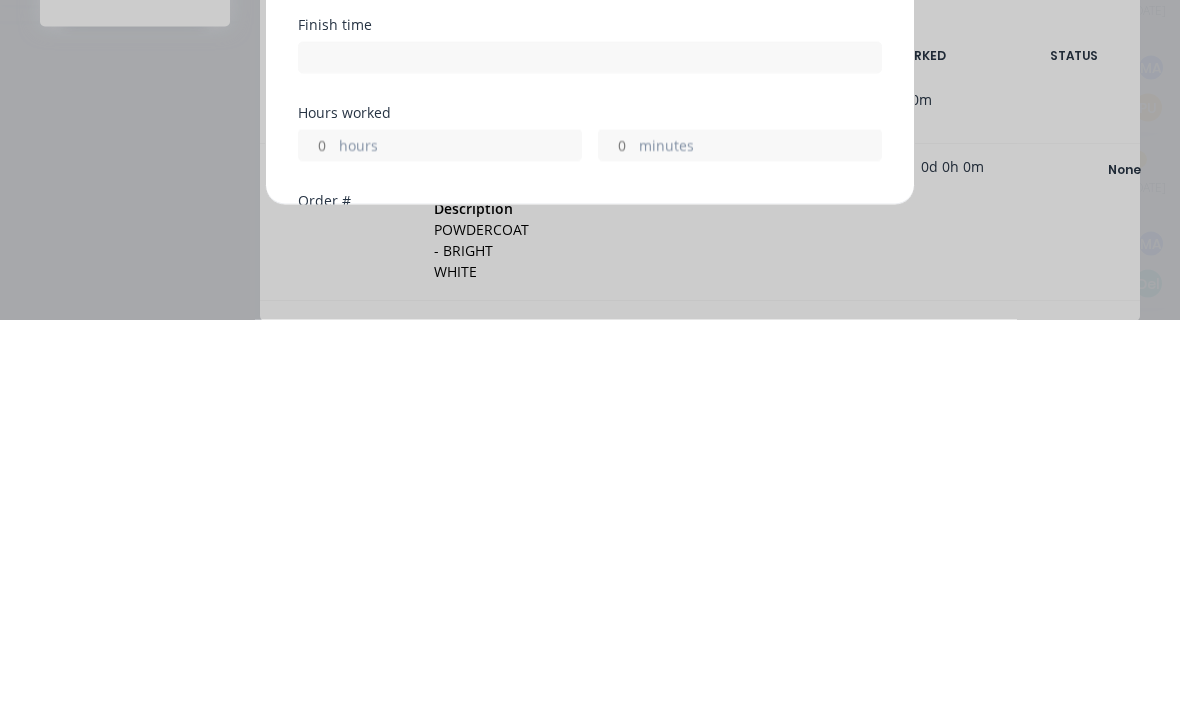 click on "minutes" at bounding box center [616, 539] 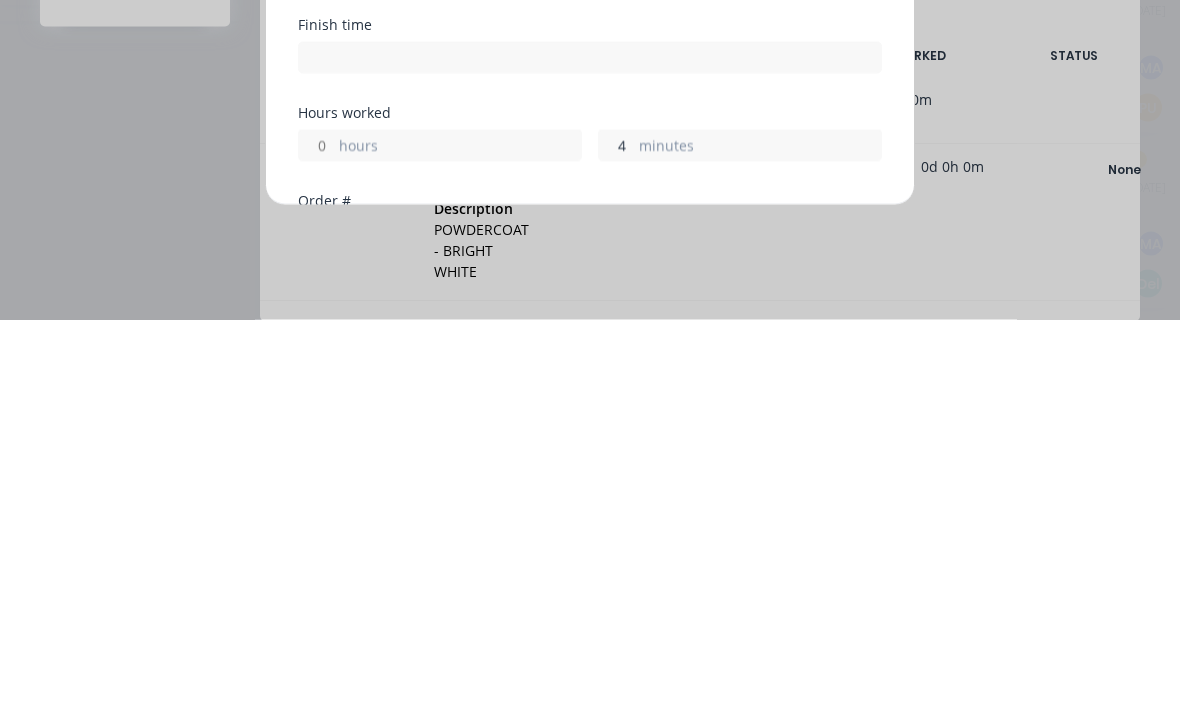 scroll, scrollTop: 52, scrollLeft: 996, axis: both 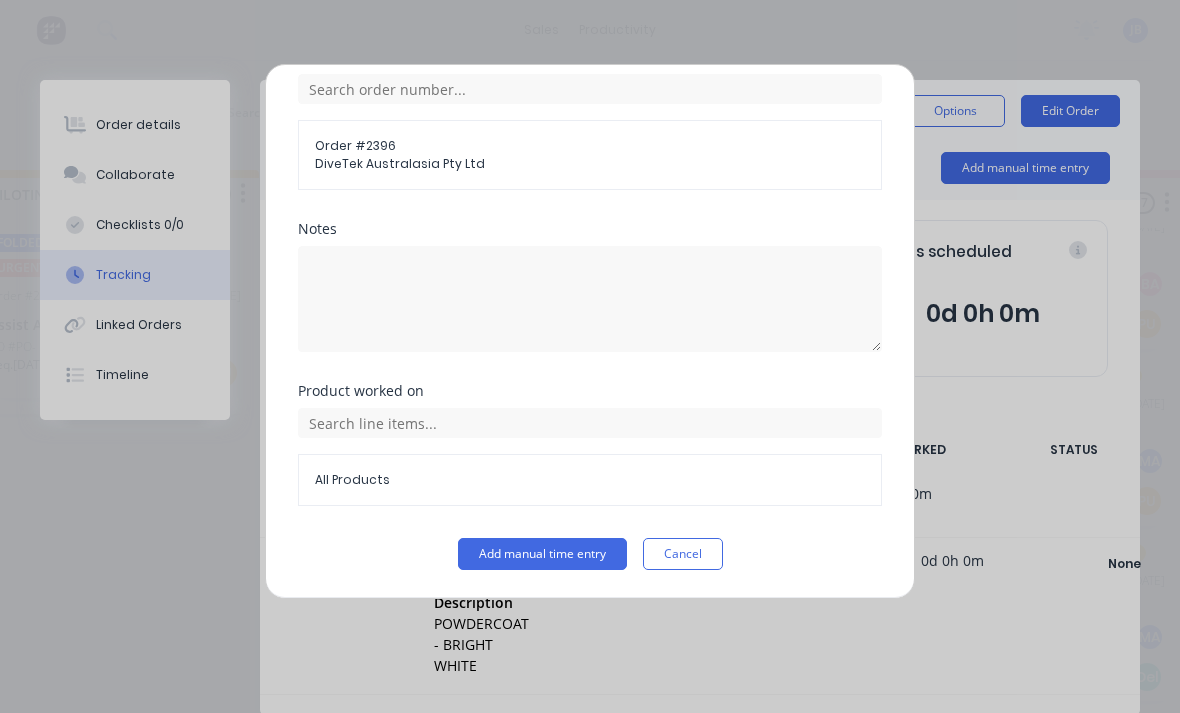 type on "45" 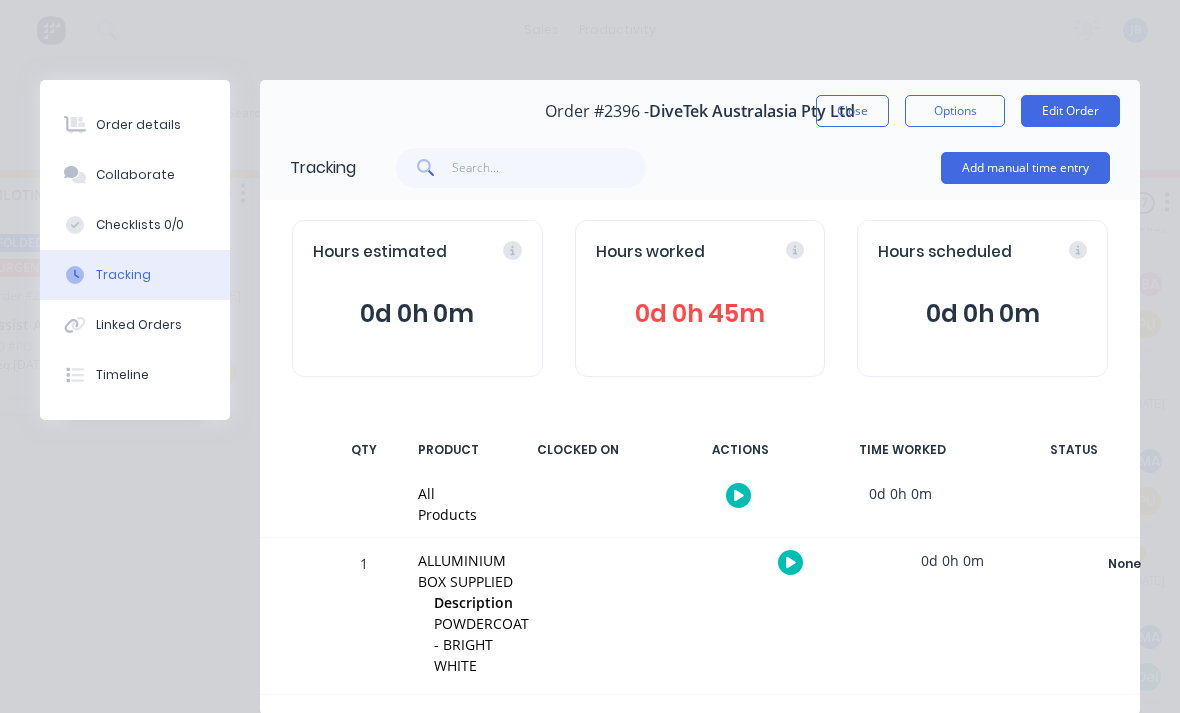 click on "Close" at bounding box center [852, 111] 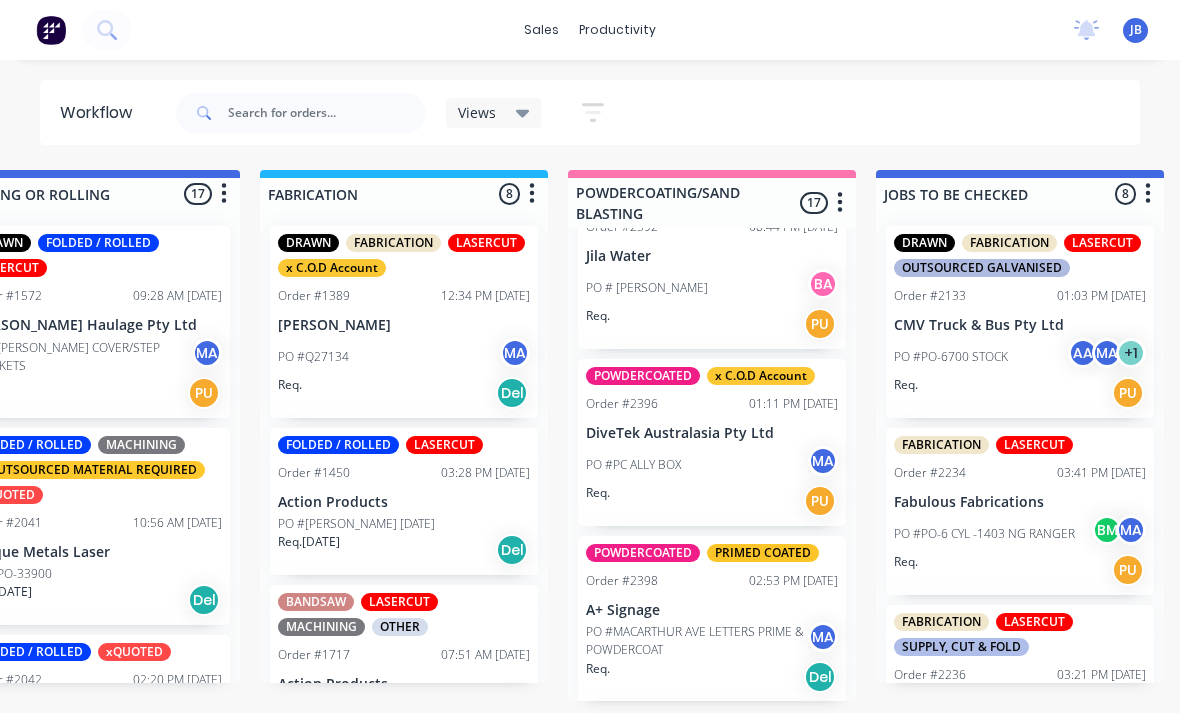 scroll, scrollTop: 52, scrollLeft: 1330, axis: both 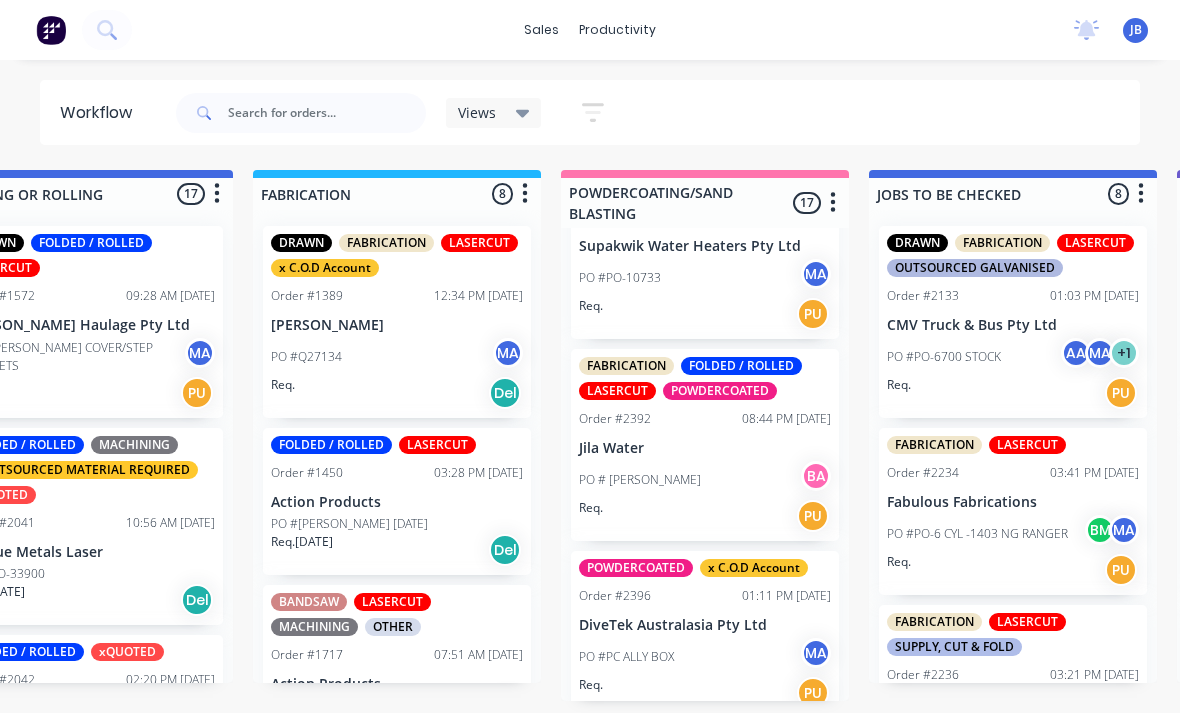click on "PO #PC ALLY BOX MA" at bounding box center [705, 657] 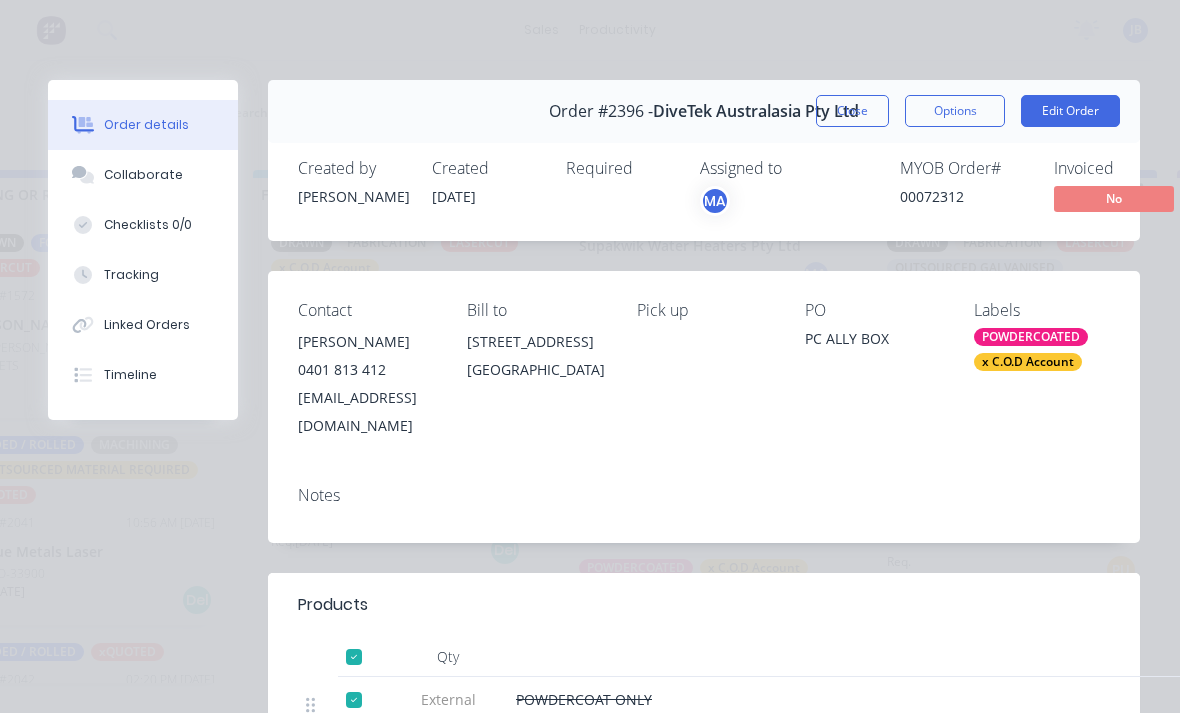 click on "Tracking" at bounding box center (143, 275) 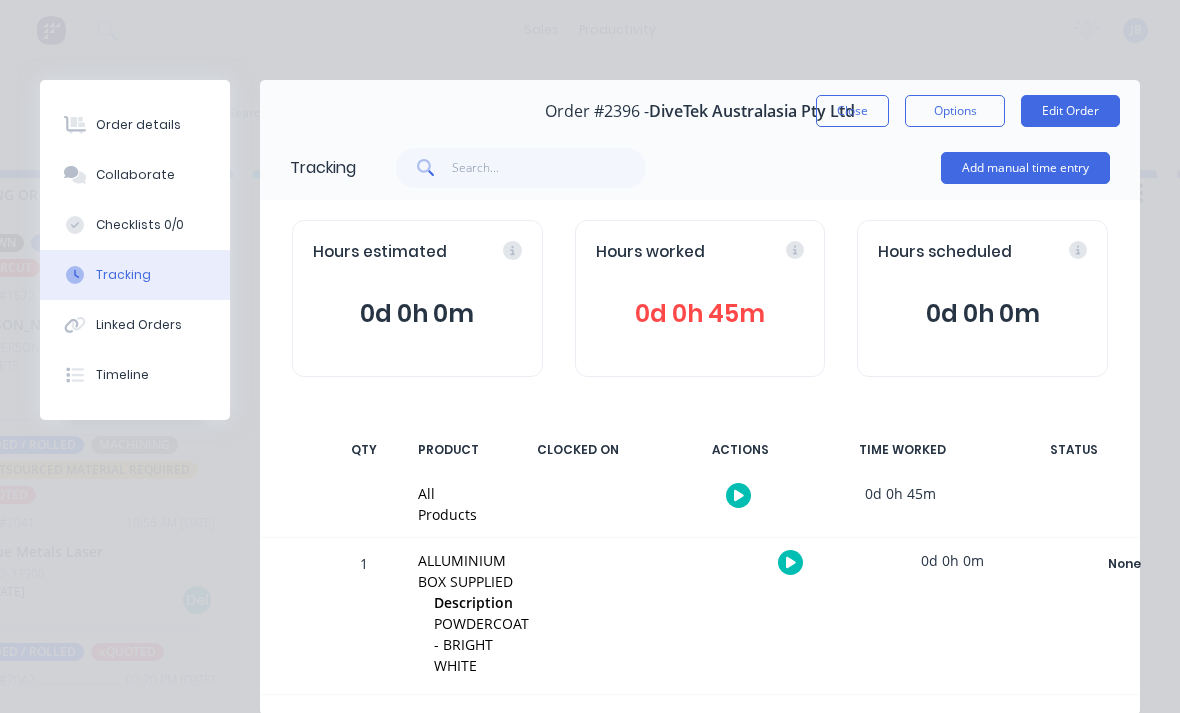 click on "Collaborate" at bounding box center [135, 175] 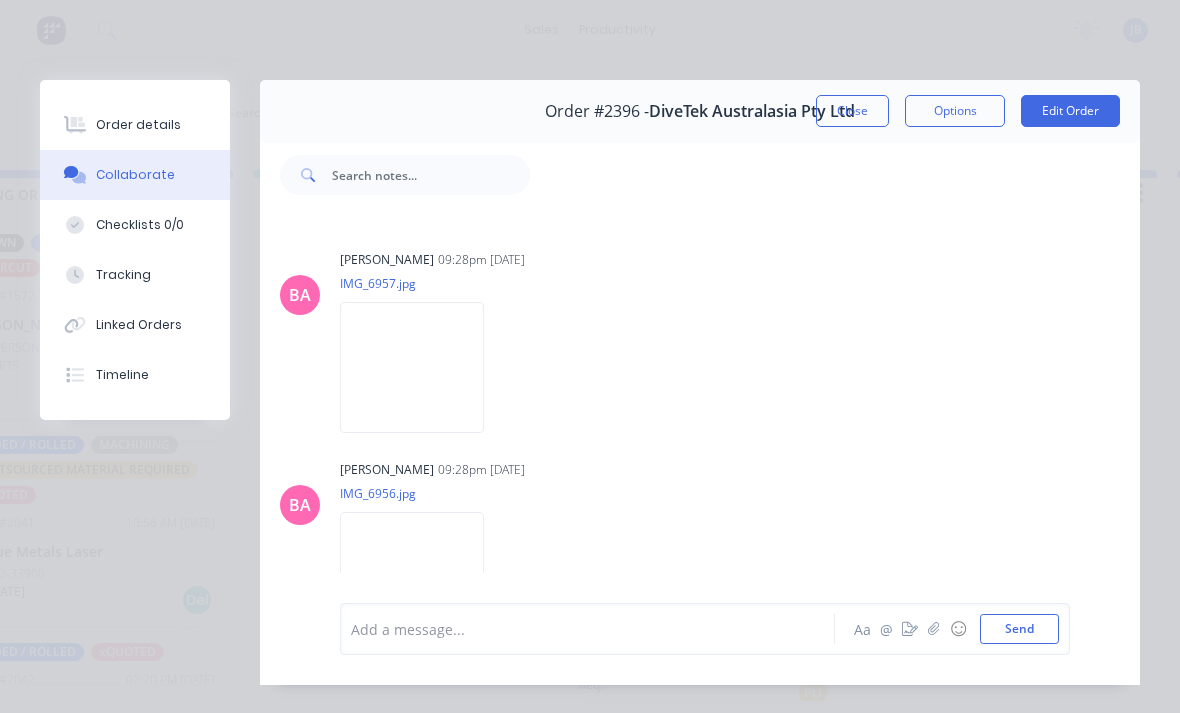 click on "Add a message..." at bounding box center [592, 629] 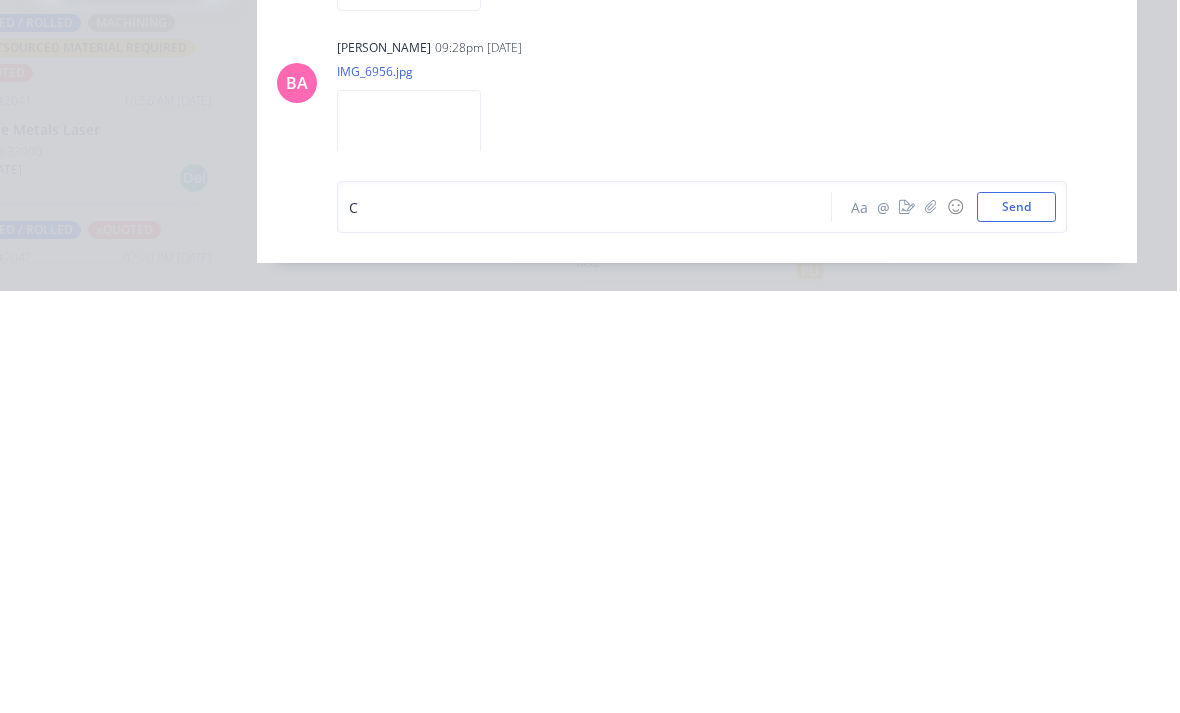 scroll, scrollTop: 52, scrollLeft: 1333, axis: both 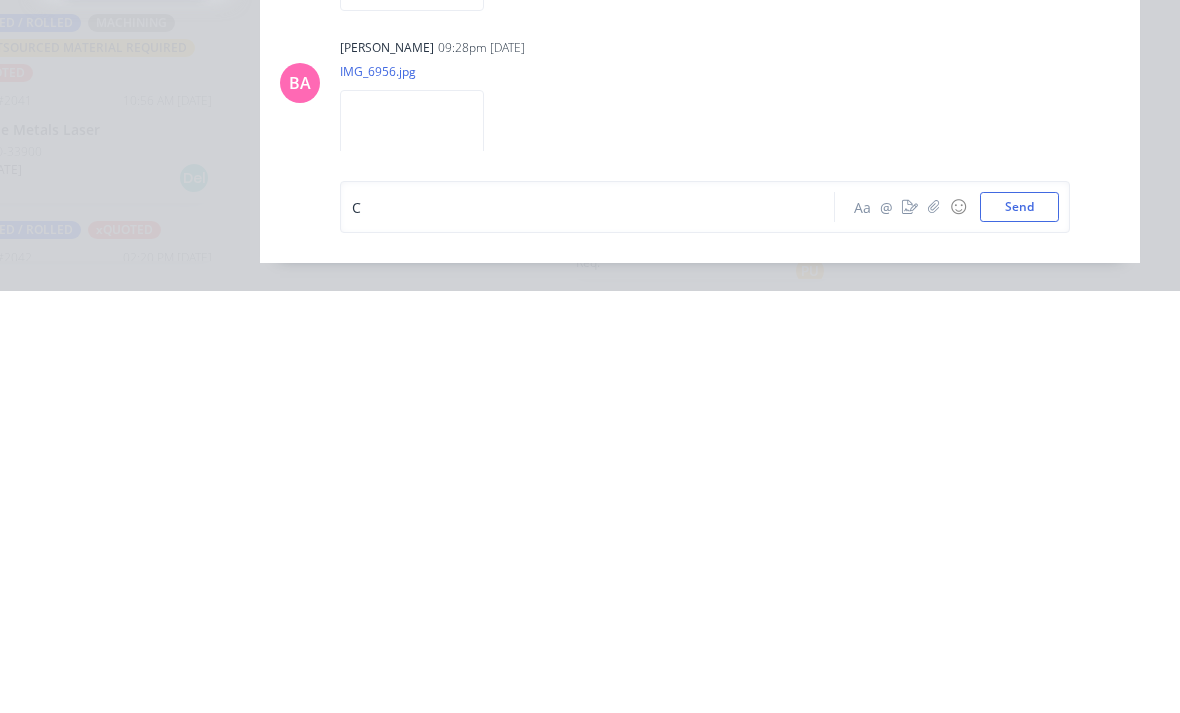 type 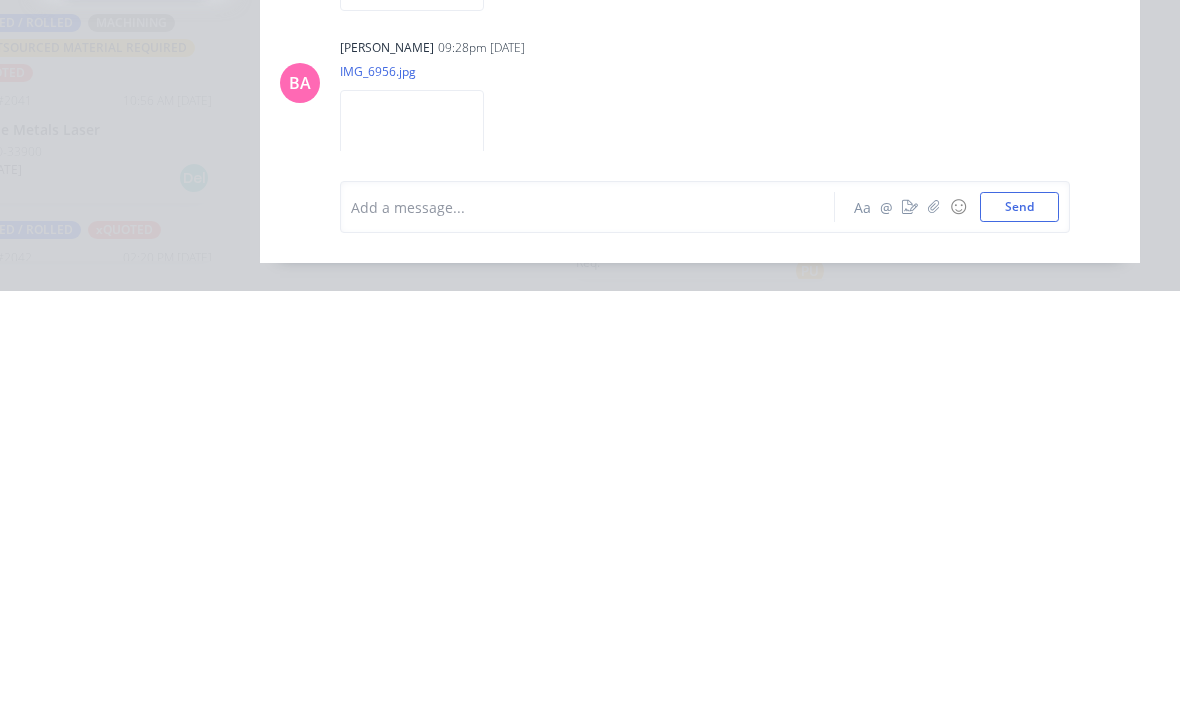 scroll, scrollTop: 114, scrollLeft: 0, axis: vertical 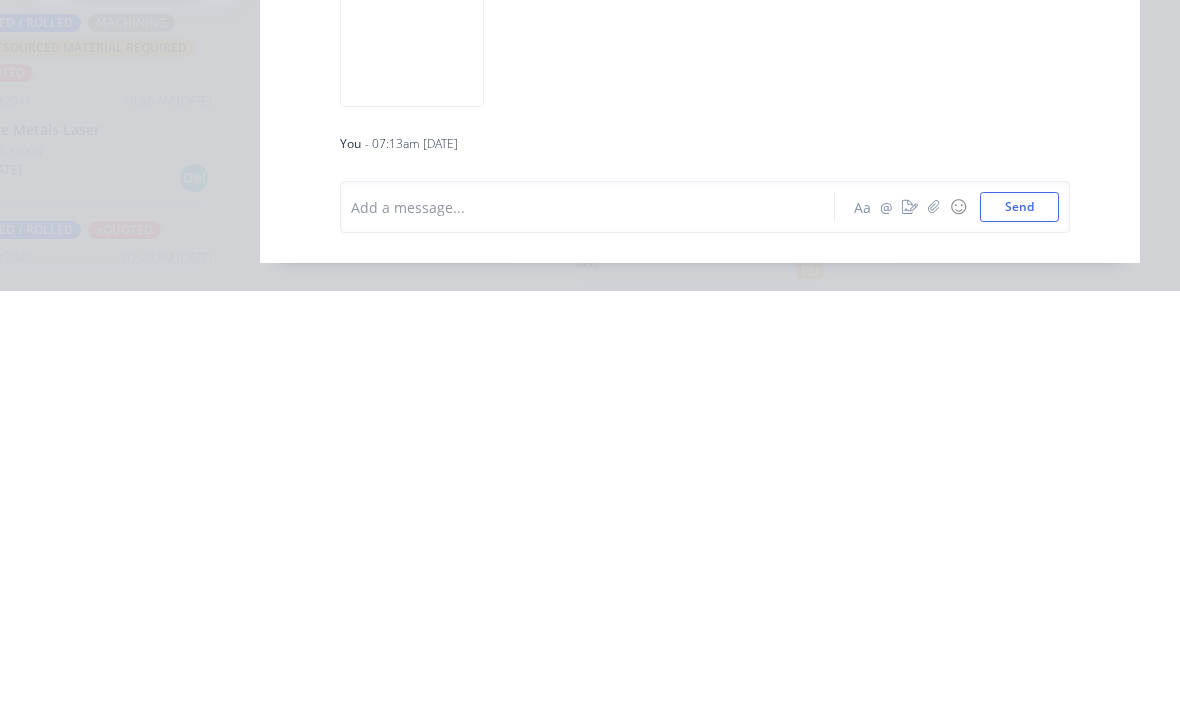 click 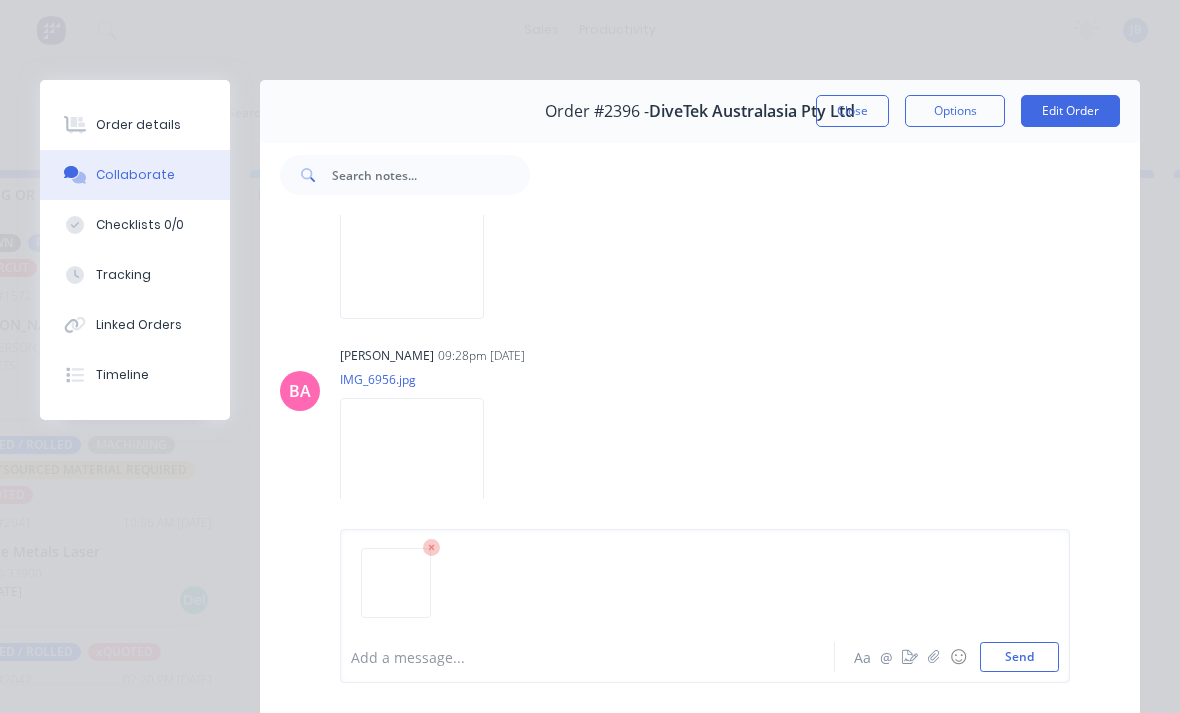 click on "Send" at bounding box center (1019, 657) 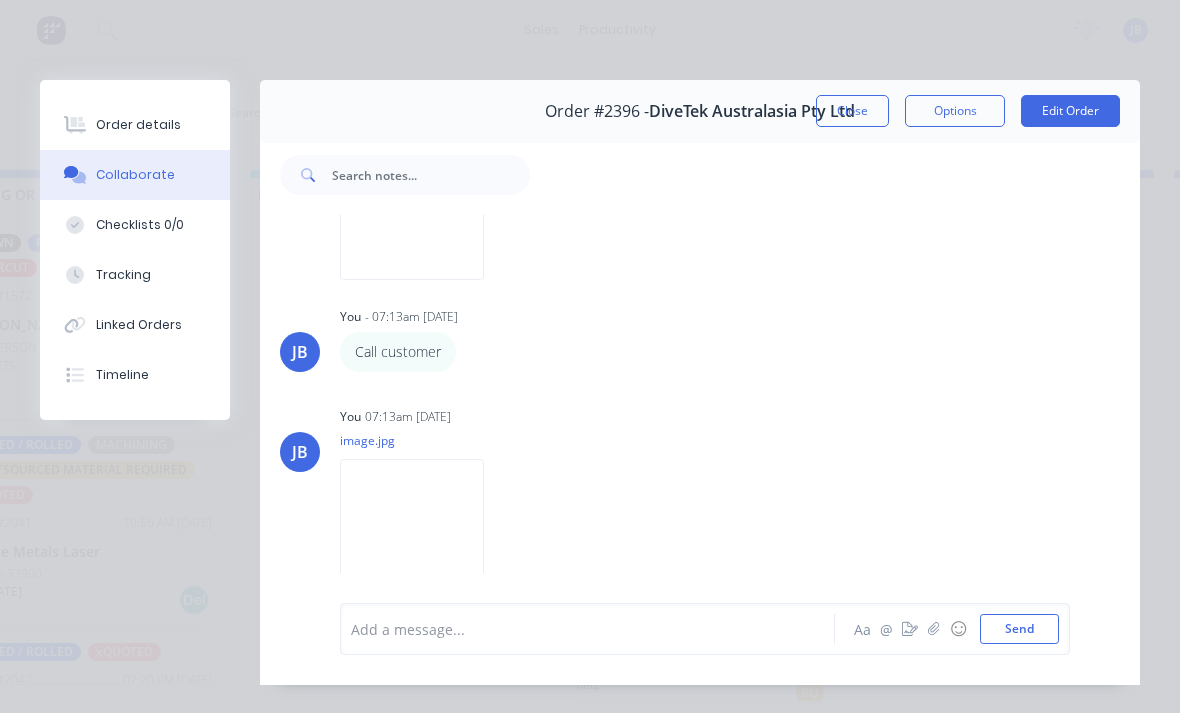 scroll, scrollTop: 358, scrollLeft: 0, axis: vertical 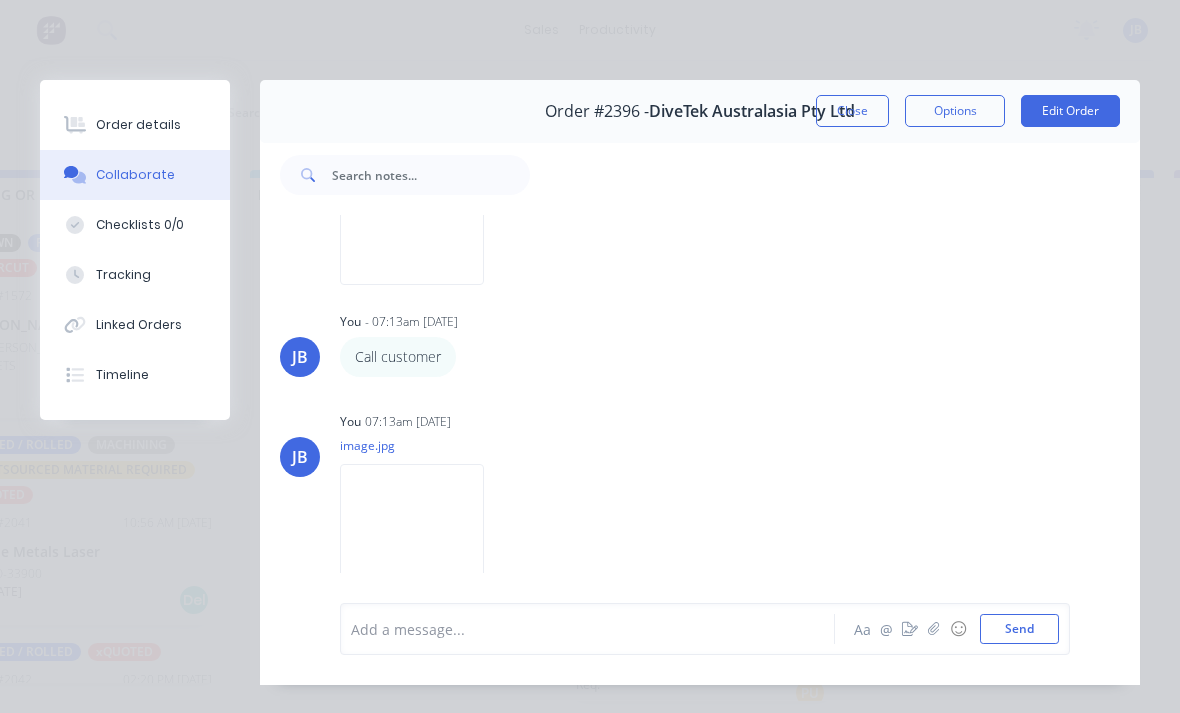 click on "Close" at bounding box center [852, 111] 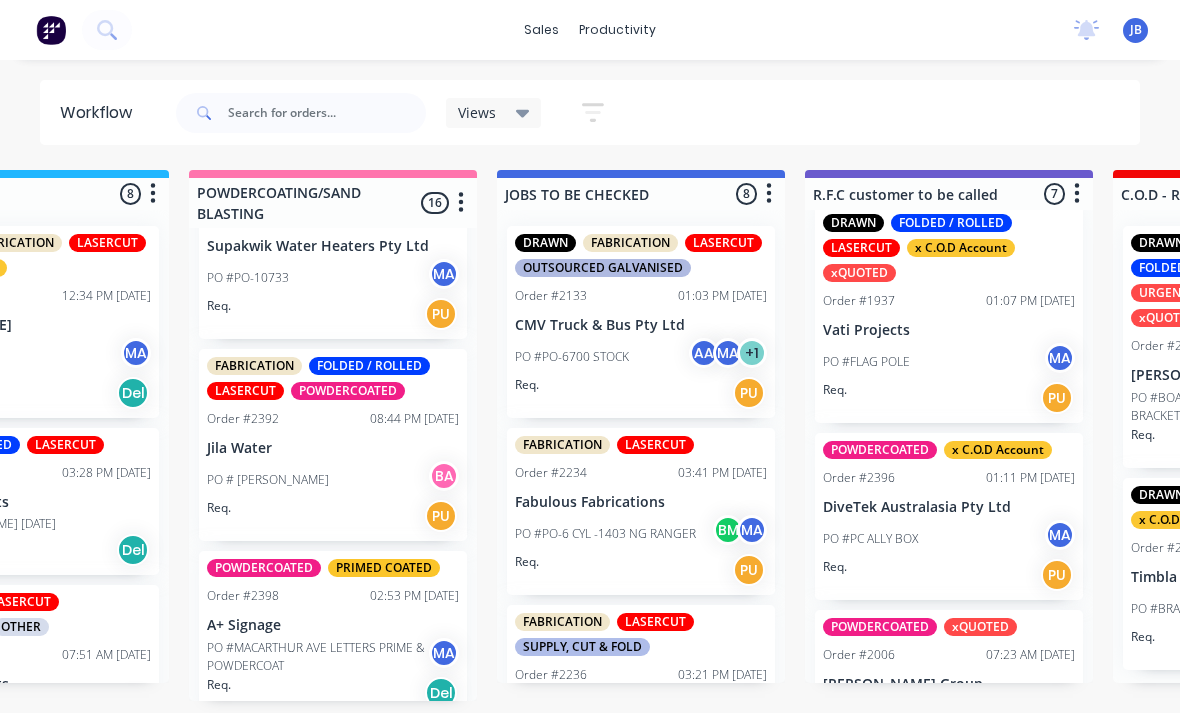 scroll, scrollTop: 34, scrollLeft: 1694, axis: both 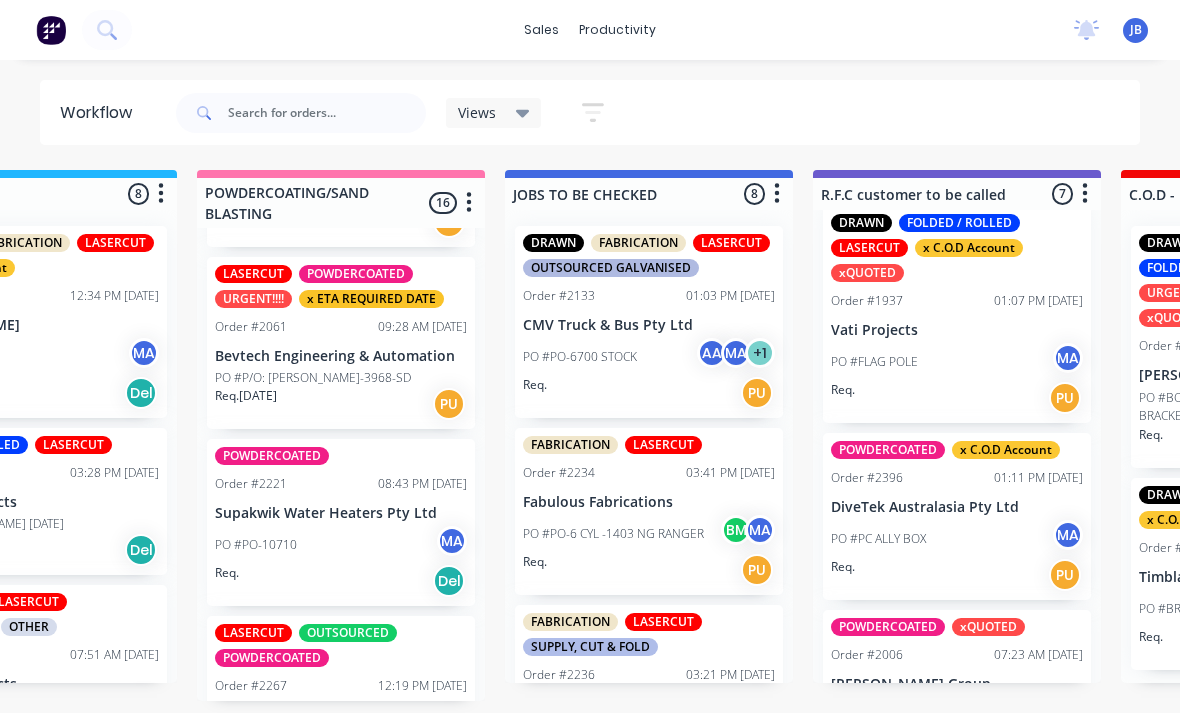 click on "Supakwik Water Heaters Pty Ltd" at bounding box center (341, 513) 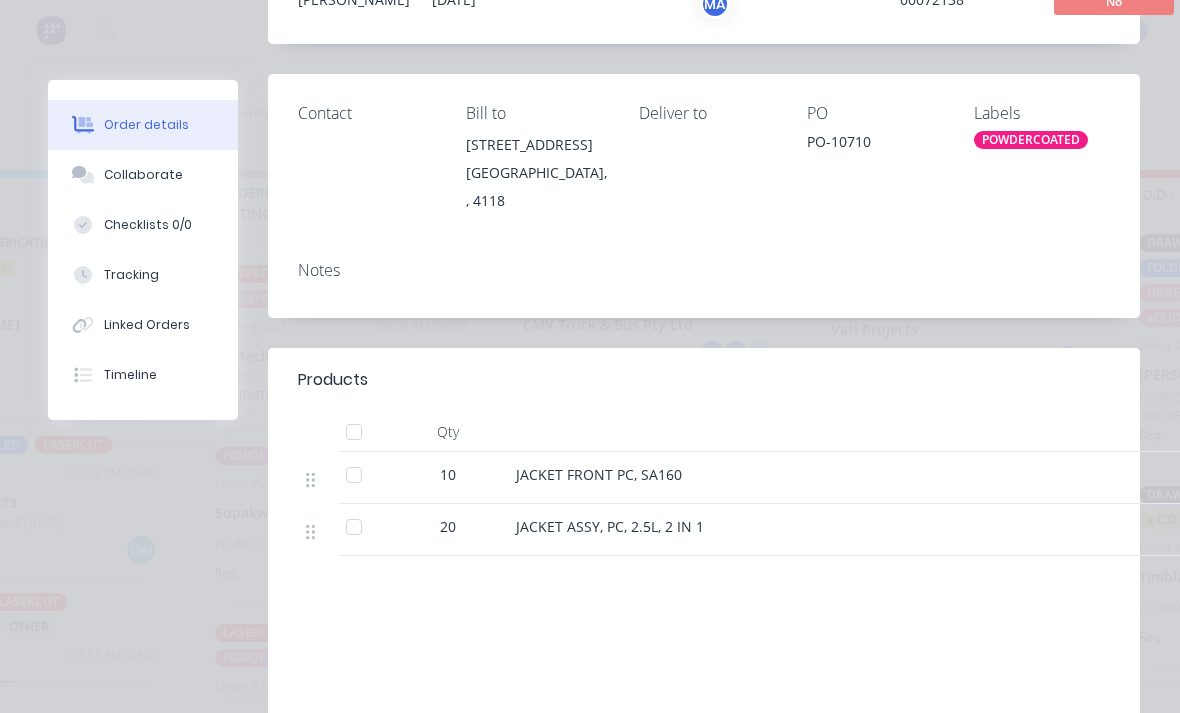 scroll, scrollTop: 198, scrollLeft: 0, axis: vertical 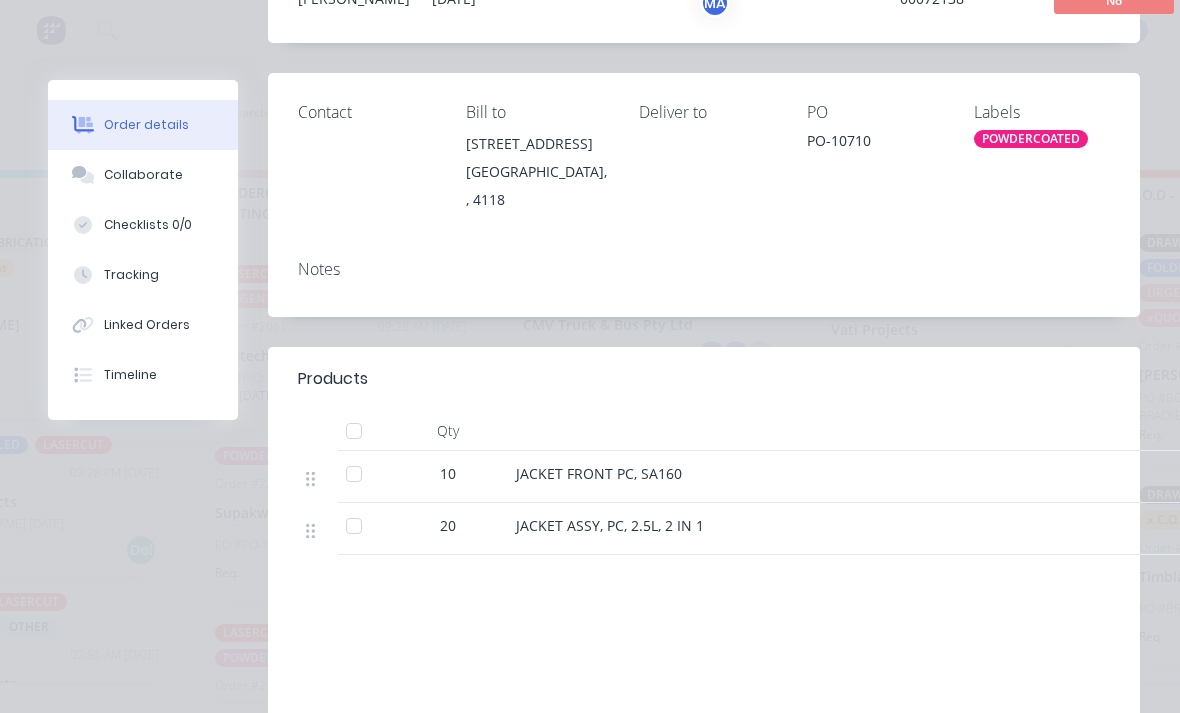 click on "Tracking" at bounding box center (143, 275) 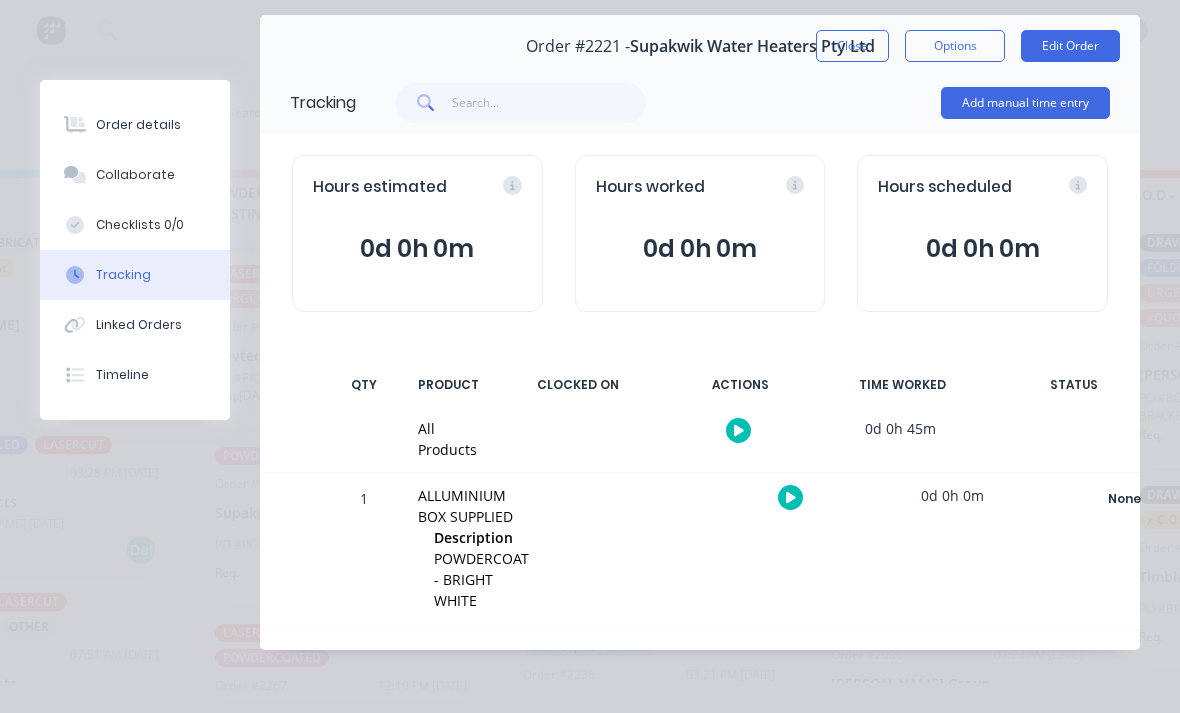 scroll, scrollTop: 0, scrollLeft: 0, axis: both 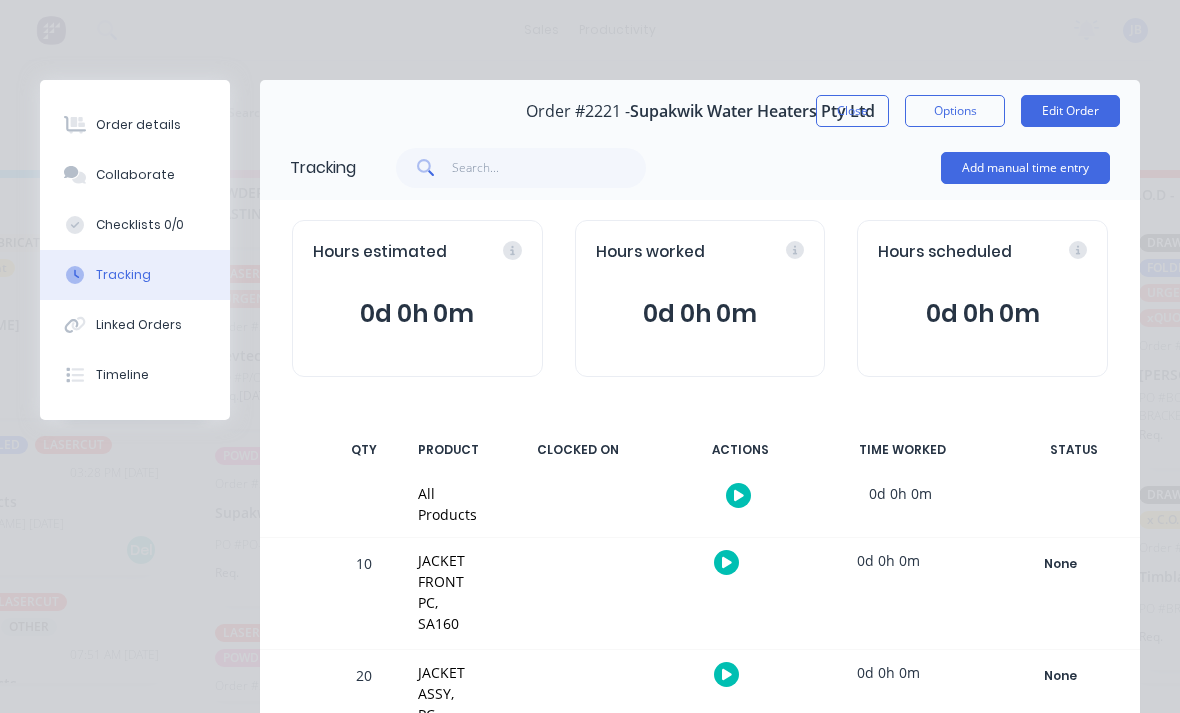 click on "Add manual time entry" at bounding box center [1025, 168] 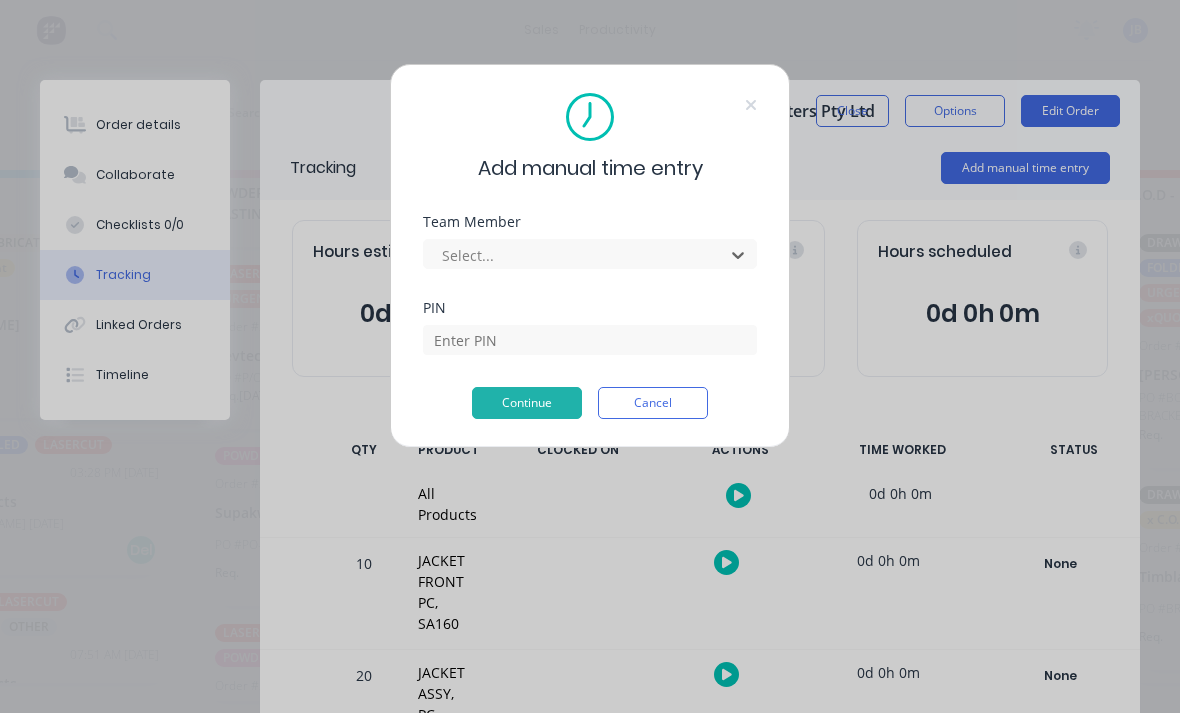 scroll, scrollTop: 34, scrollLeft: 1546, axis: both 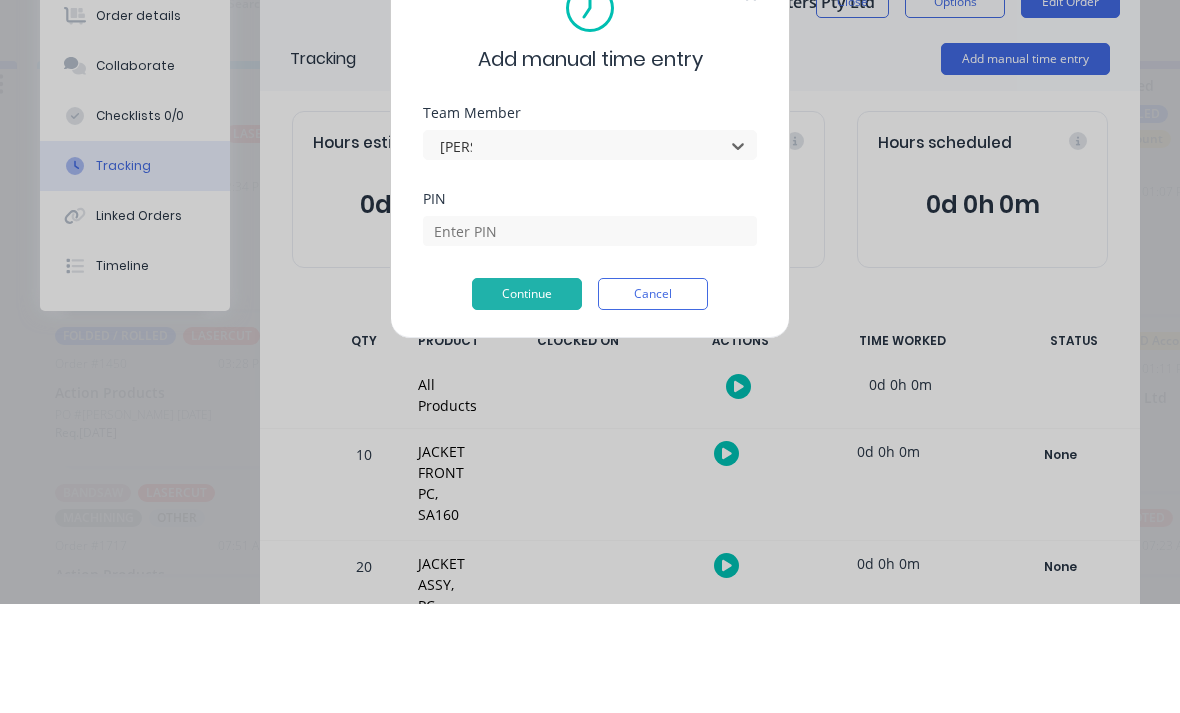 type on "[PERSON_NAME]" 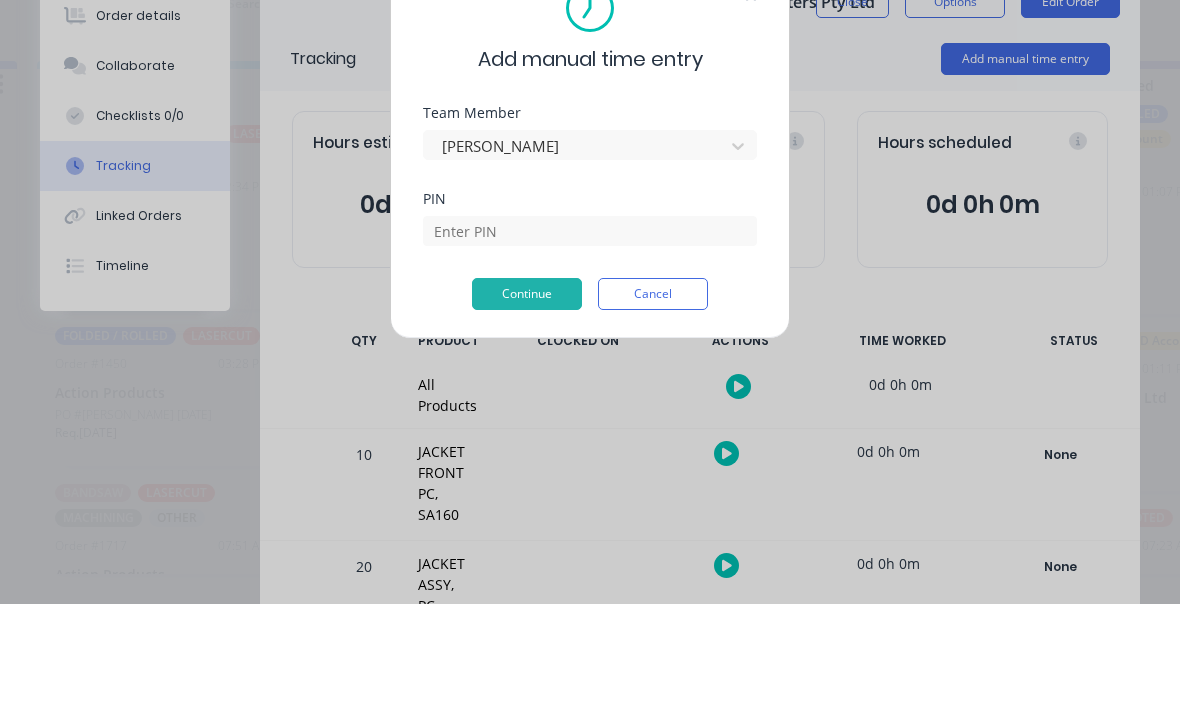 type 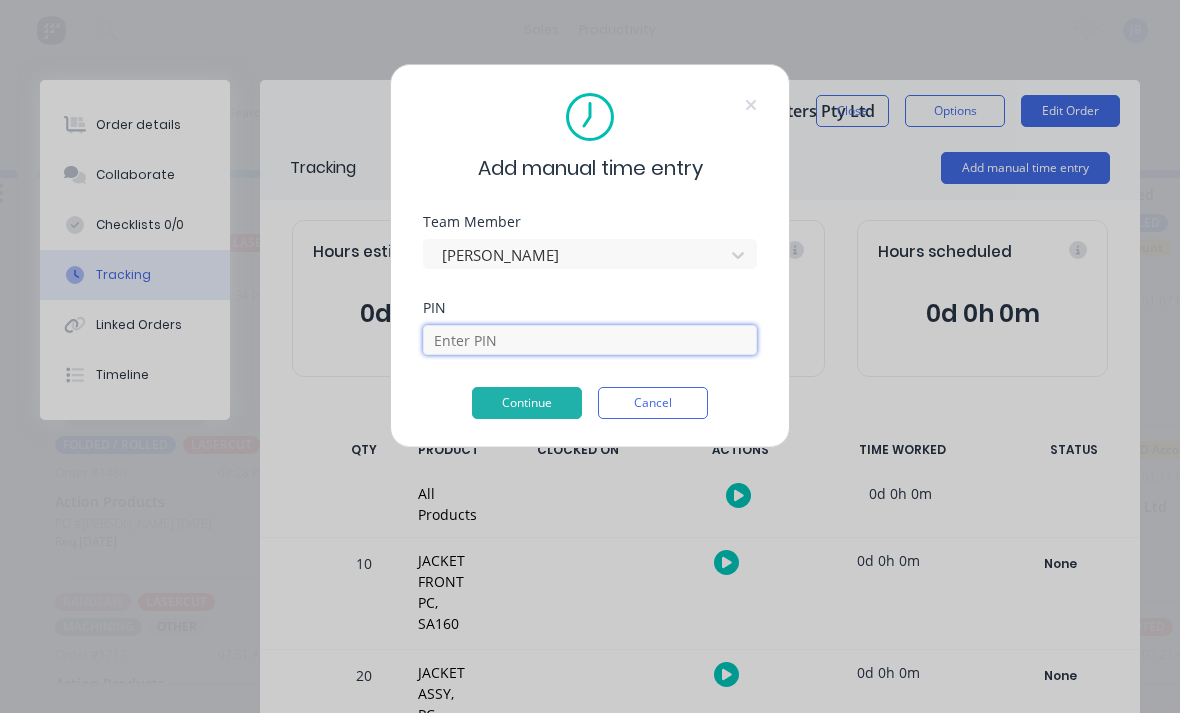 click at bounding box center [590, 340] 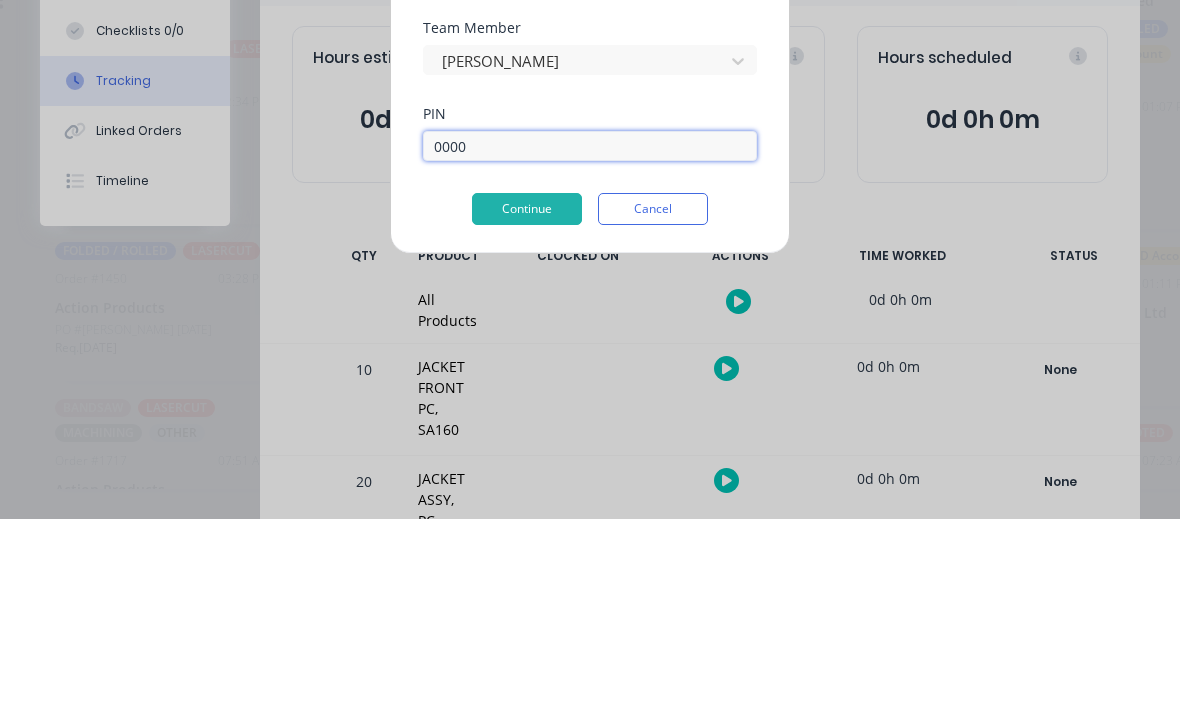 type on "0000" 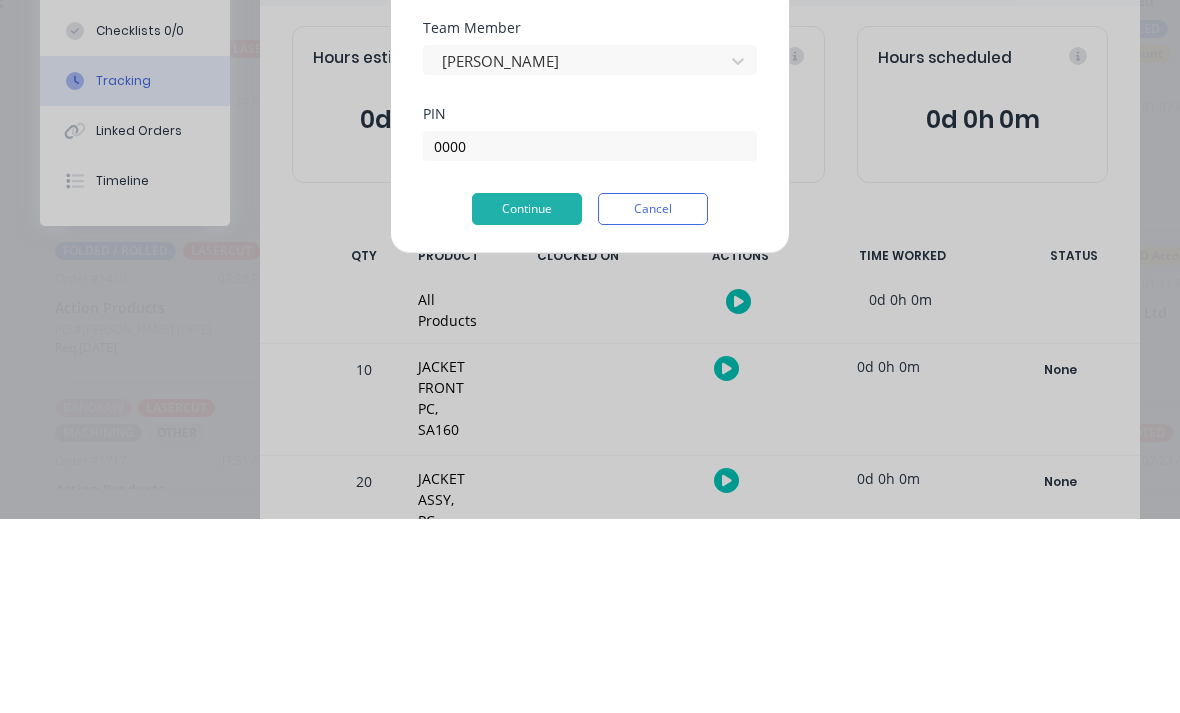 click on "Continue" at bounding box center (527, 403) 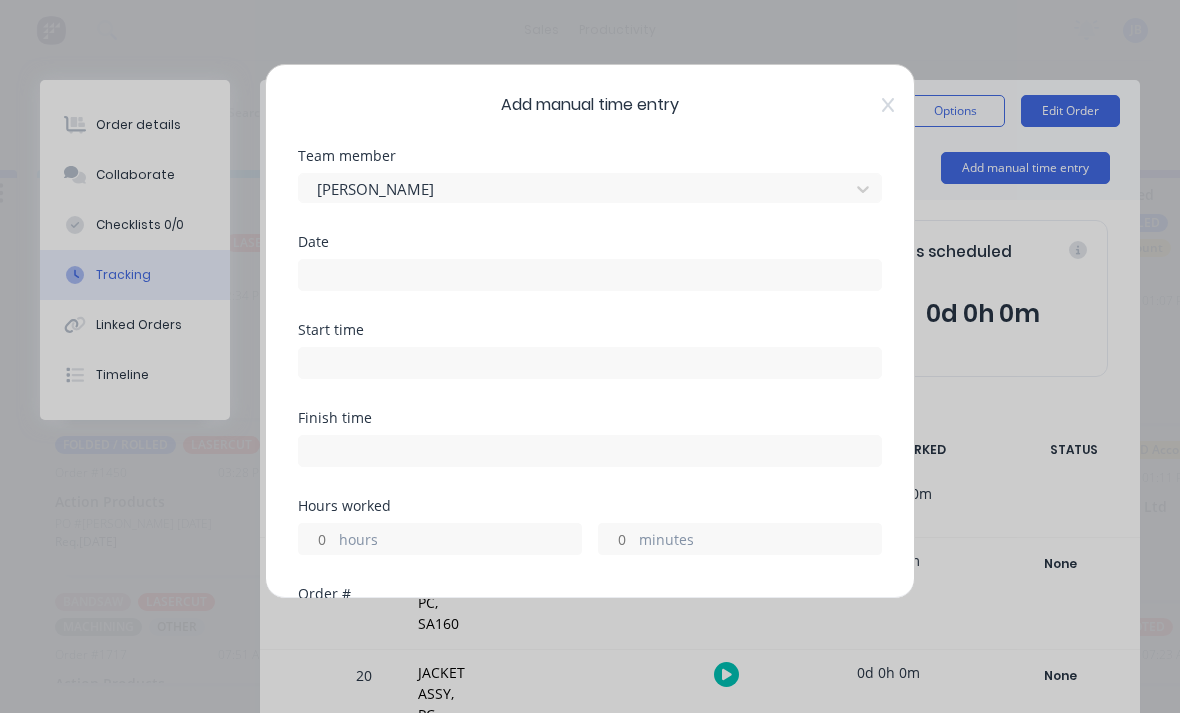 click at bounding box center [590, 275] 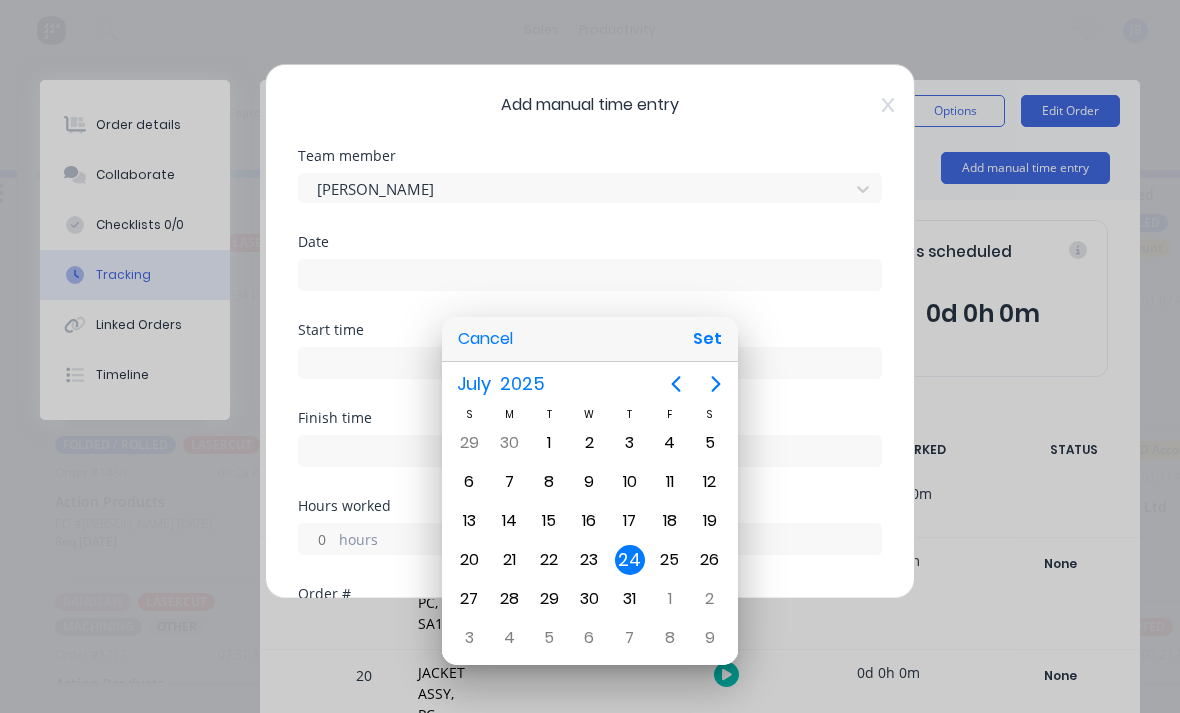 click on "23" at bounding box center [589, 560] 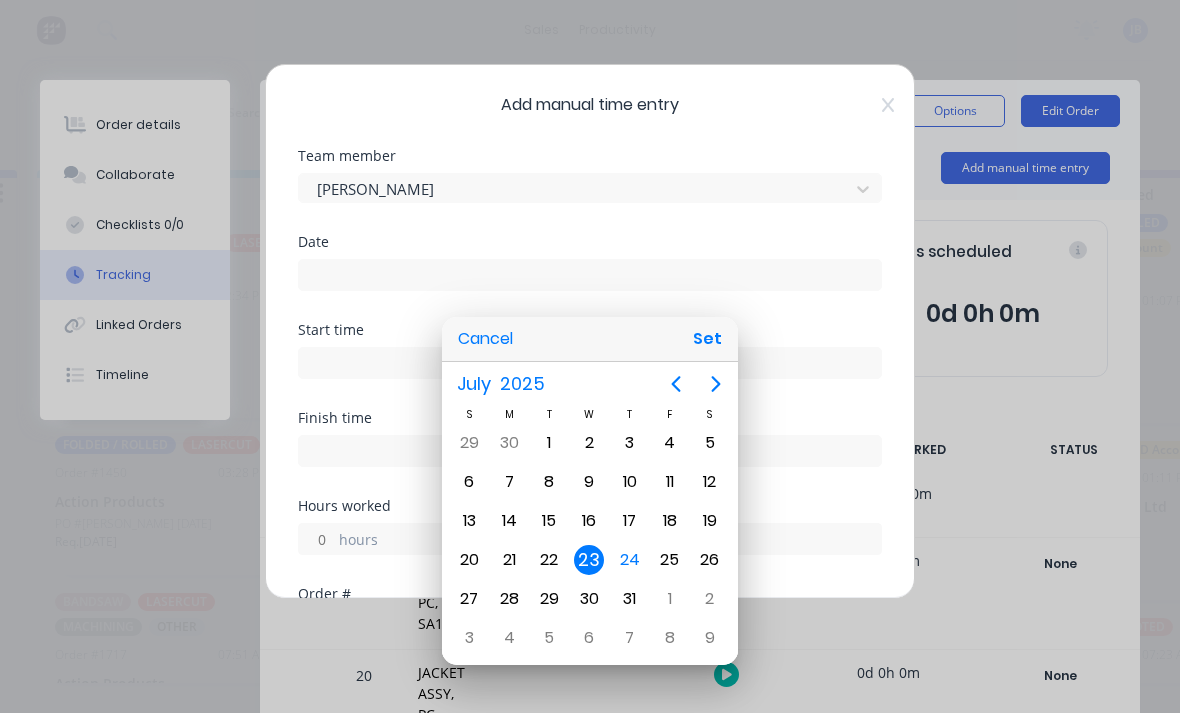click on "Set" at bounding box center [707, 339] 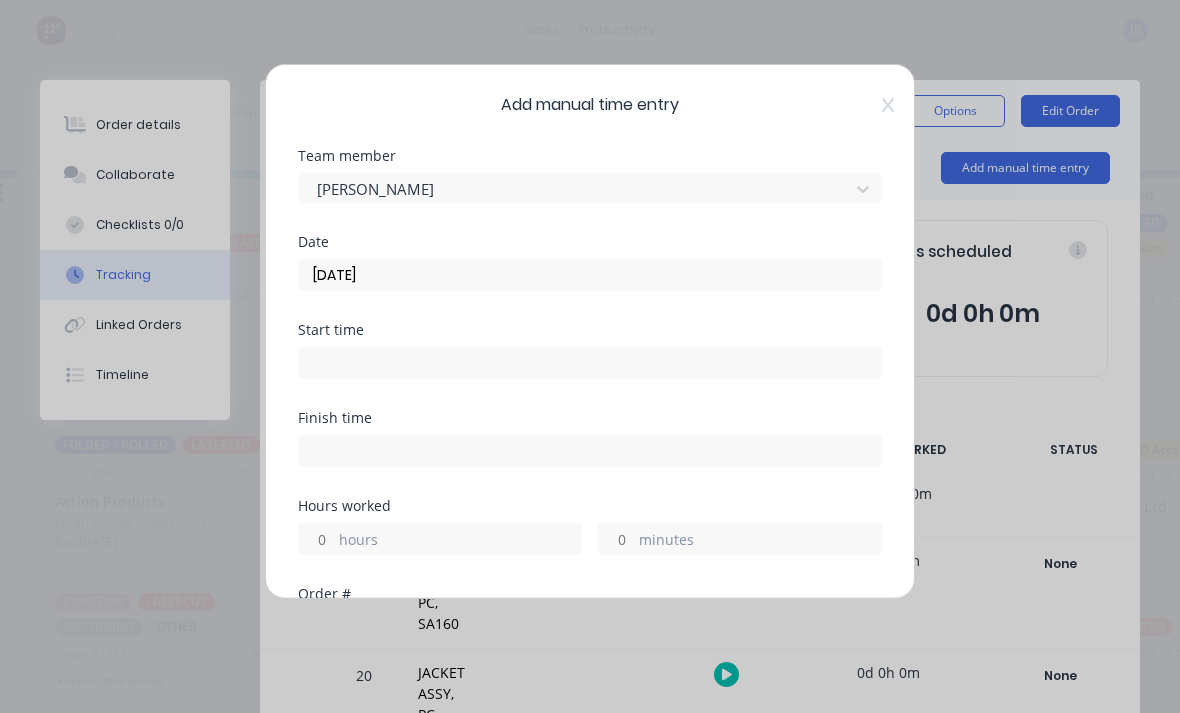 click on "hours" at bounding box center (316, 539) 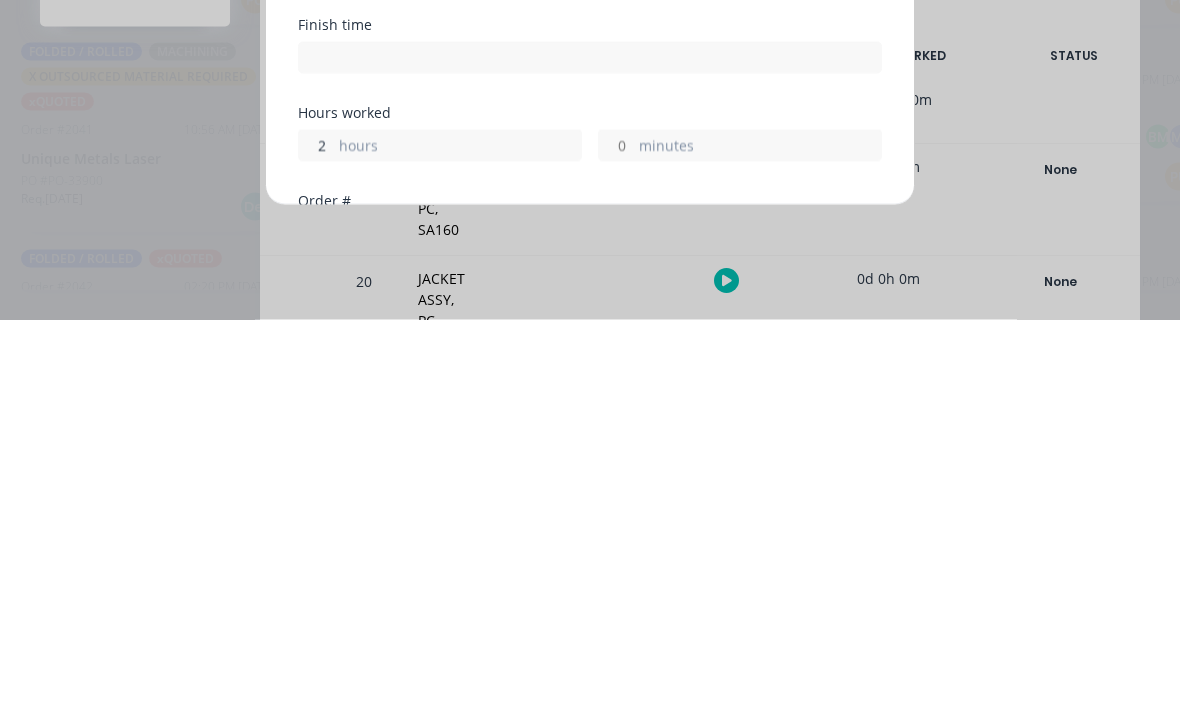 scroll, scrollTop: 52, scrollLeft: 1273, axis: both 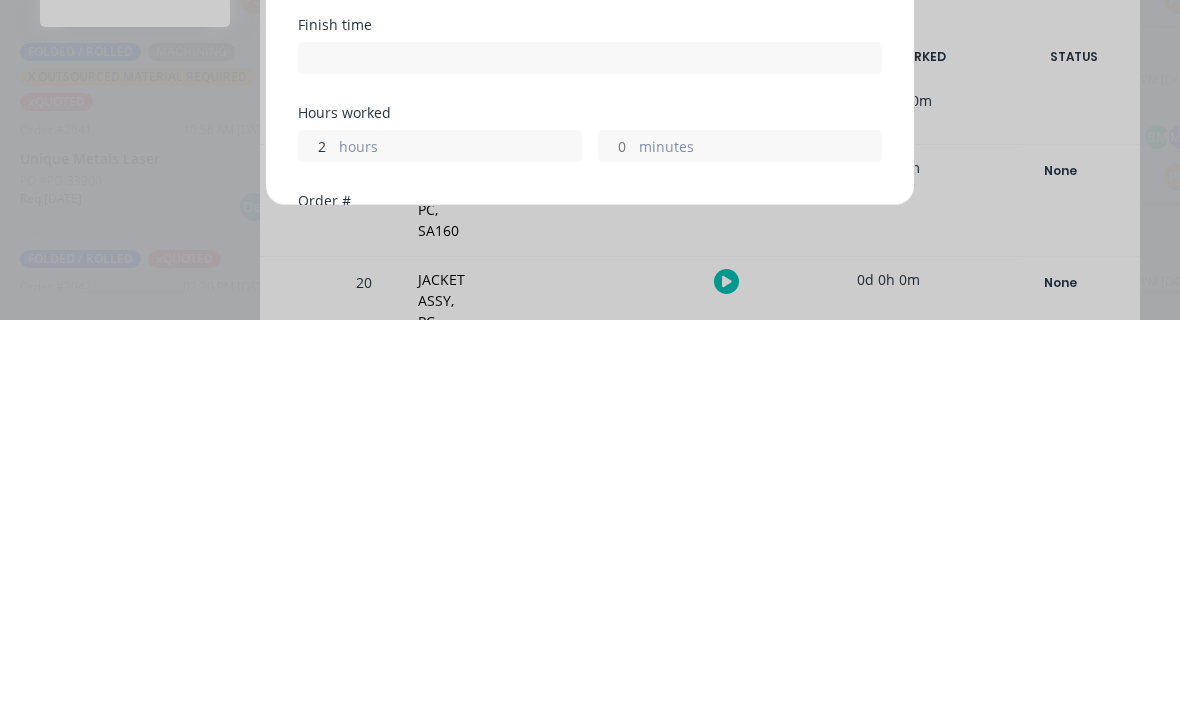 type on "2" 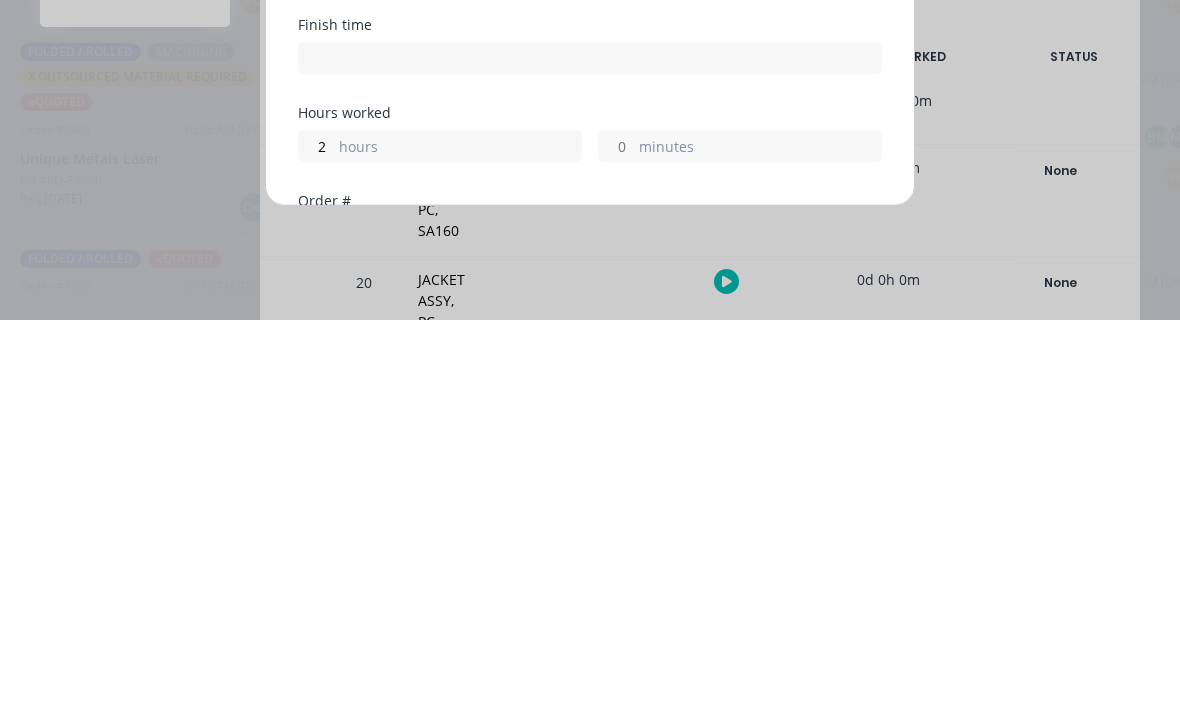 click on "minutes" at bounding box center [616, 539] 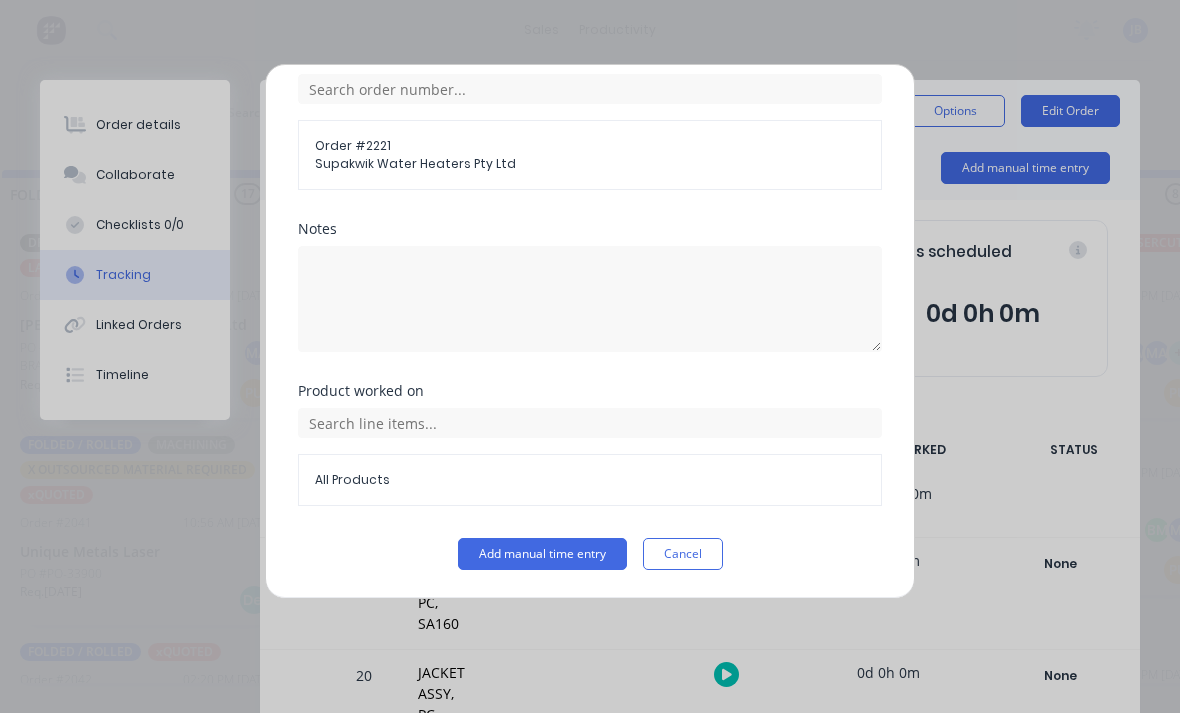 scroll, scrollTop: 537, scrollLeft: 0, axis: vertical 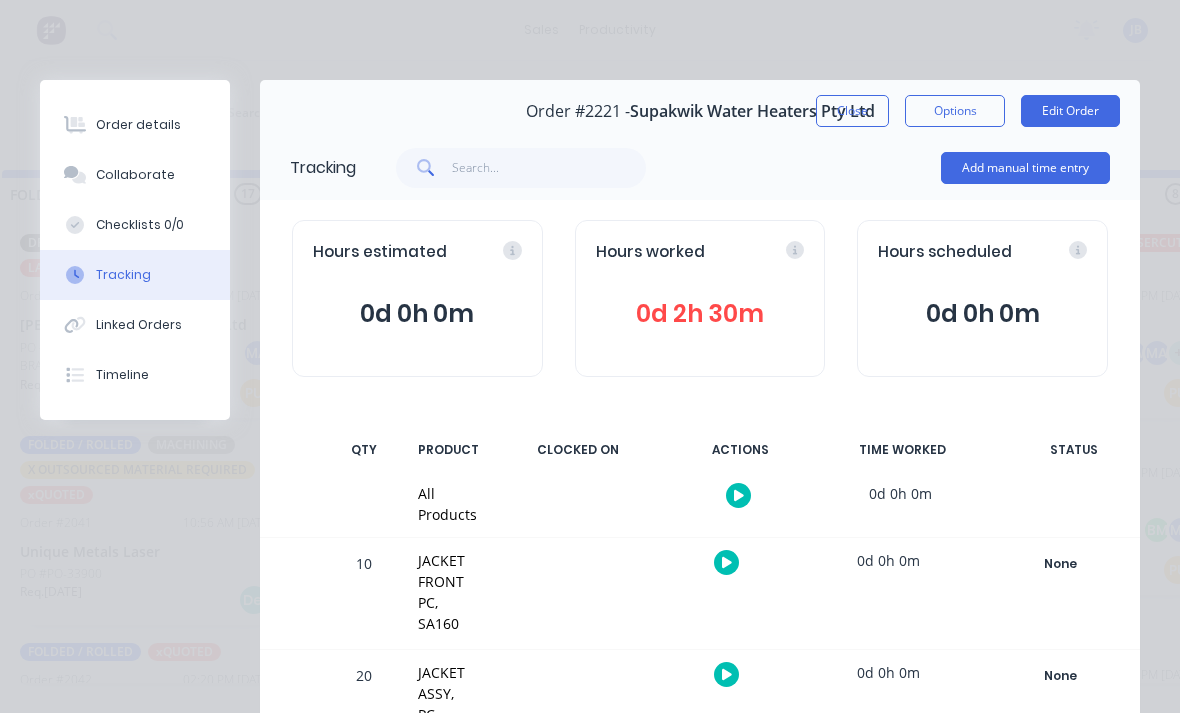 click on "Close" at bounding box center (852, 111) 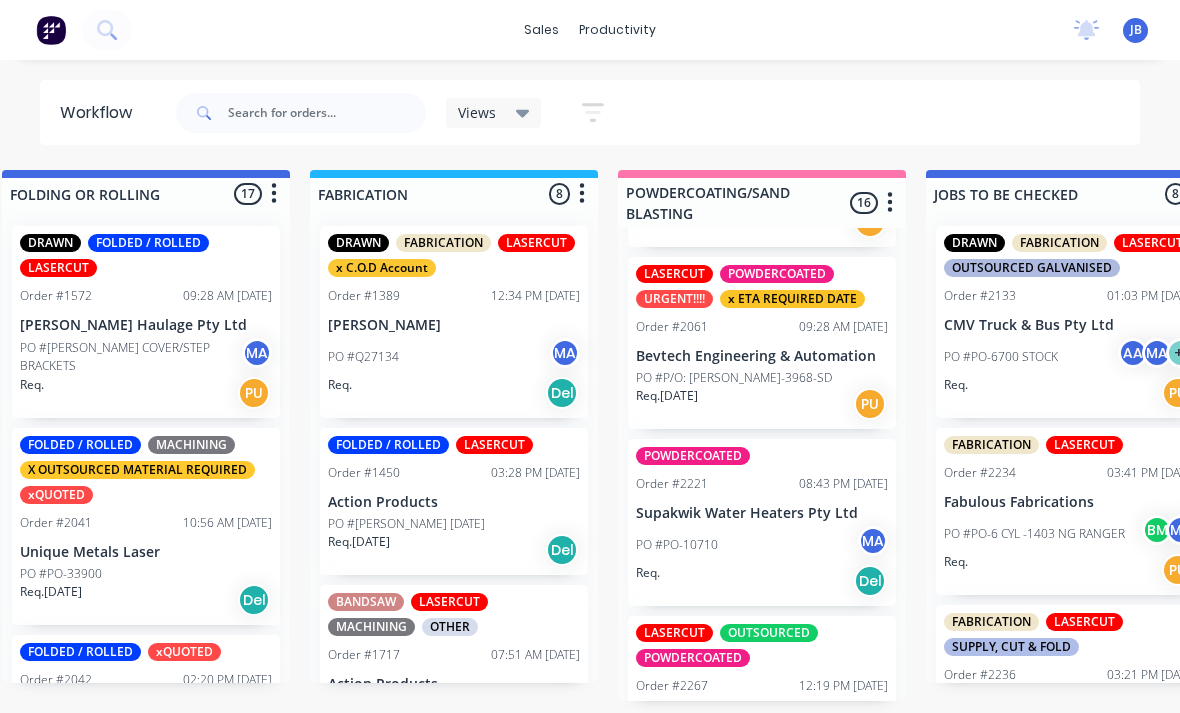 click on "Supakwik Water Heaters Pty Ltd" at bounding box center (762, 513) 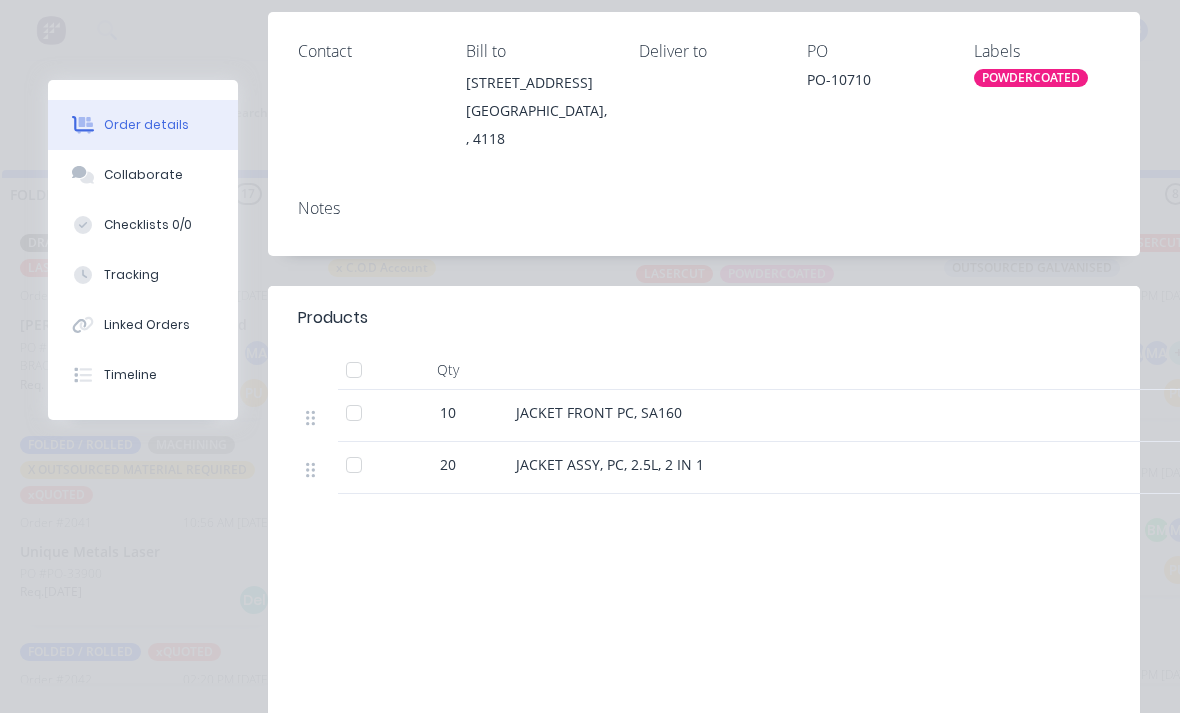 scroll, scrollTop: 265, scrollLeft: 0, axis: vertical 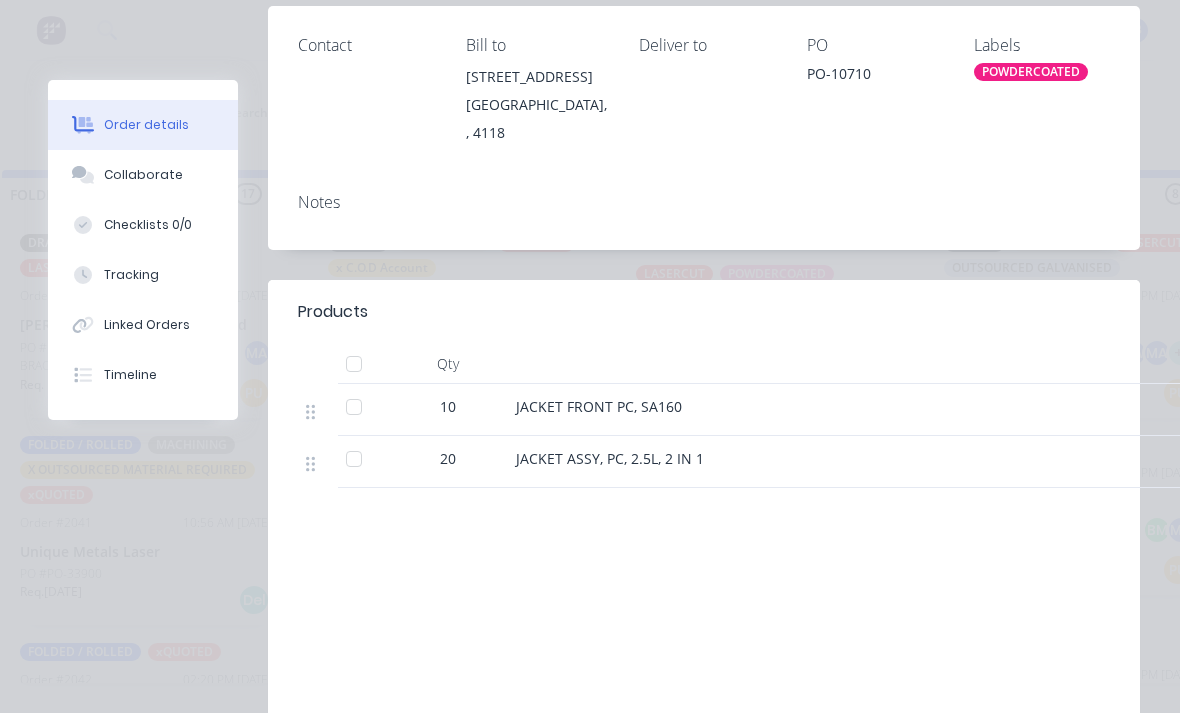 click on "Tracking" at bounding box center (143, 275) 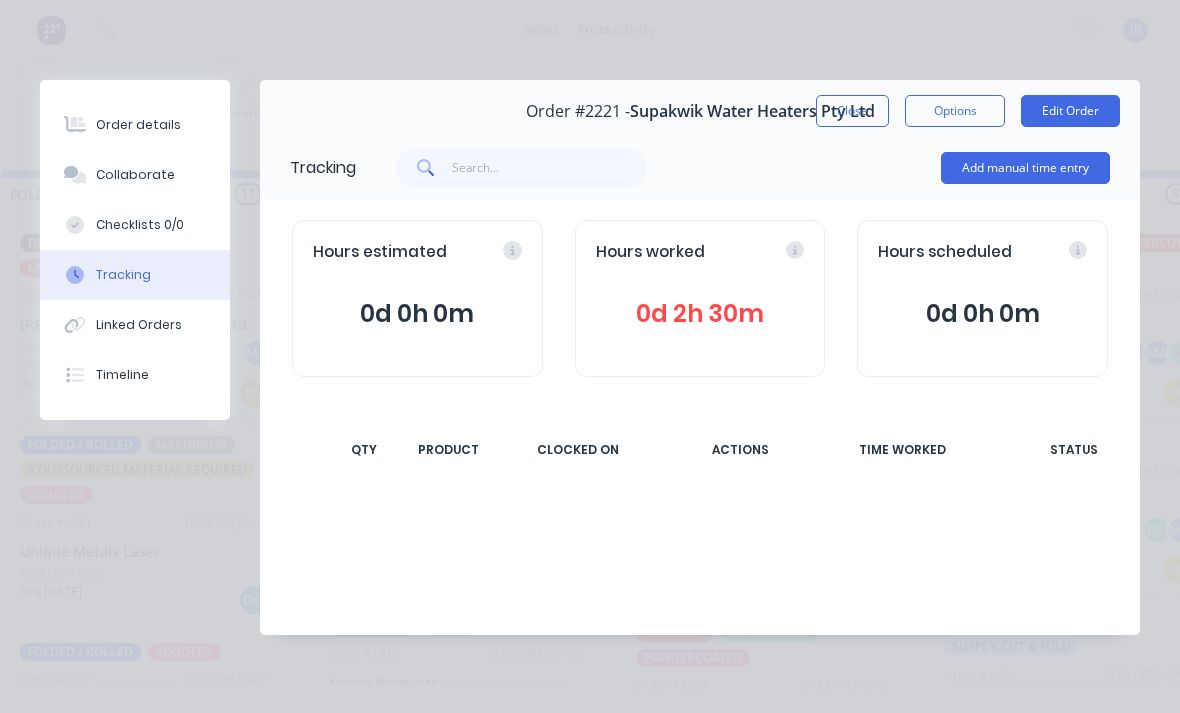 scroll, scrollTop: 0, scrollLeft: 0, axis: both 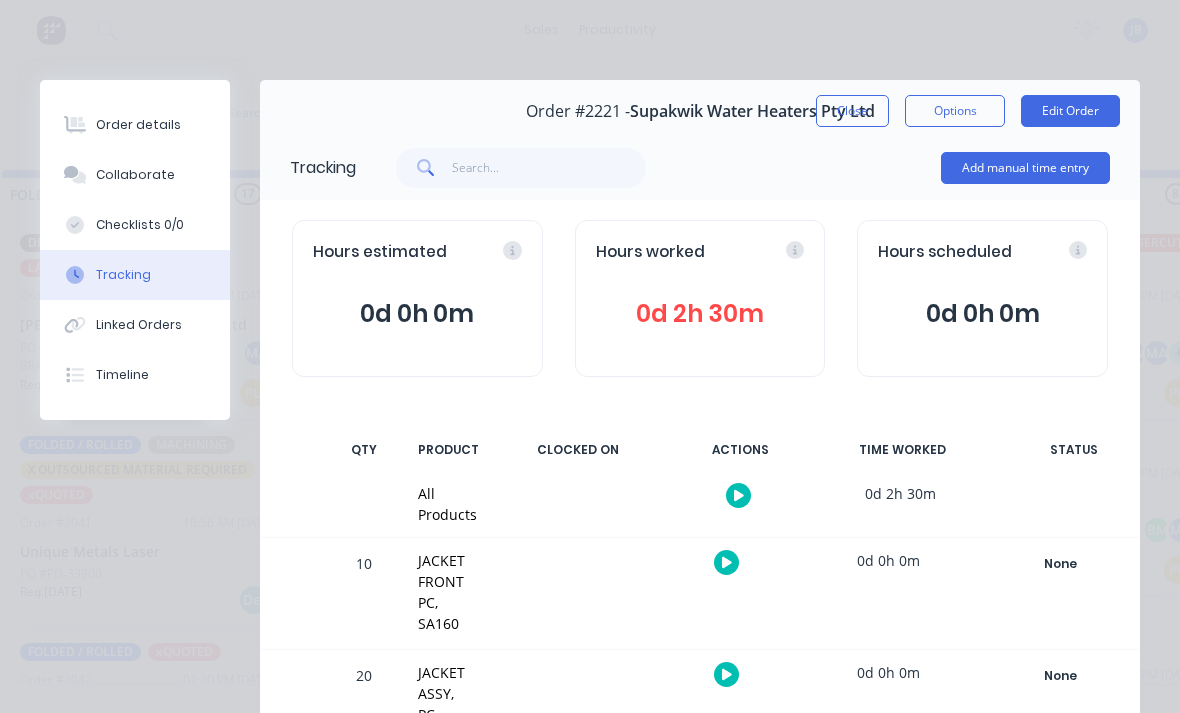 click on "Collaborate" at bounding box center (135, 175) 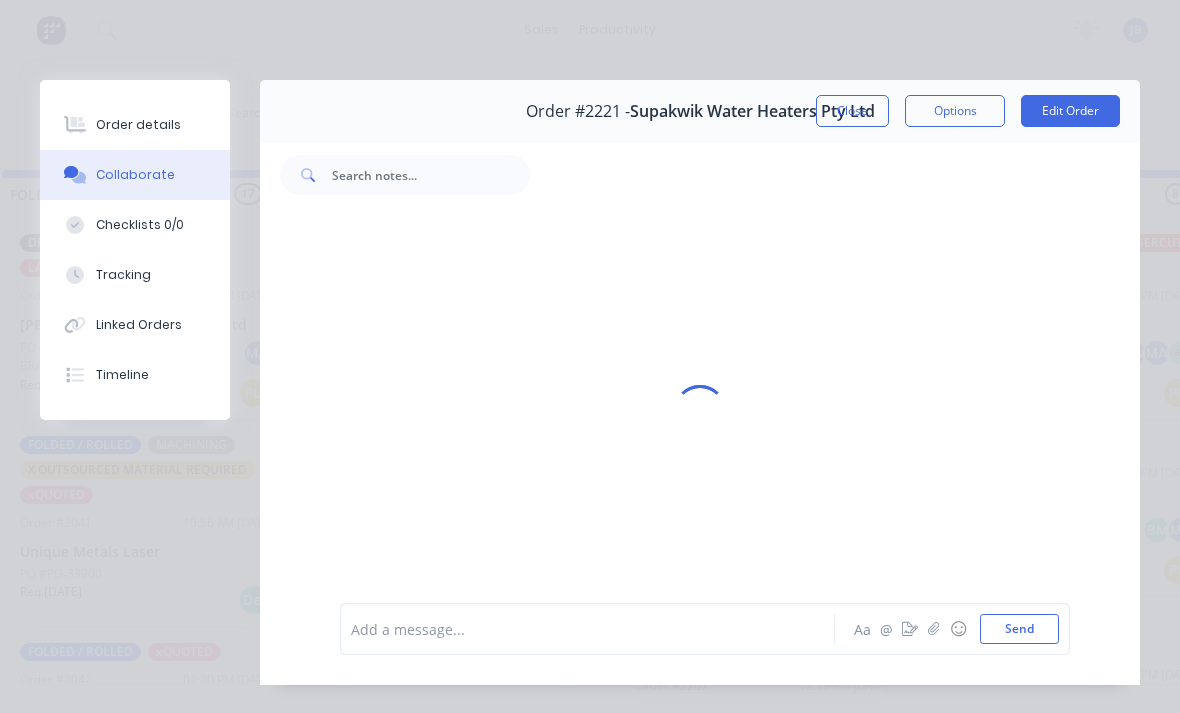 scroll, scrollTop: 152, scrollLeft: 0, axis: vertical 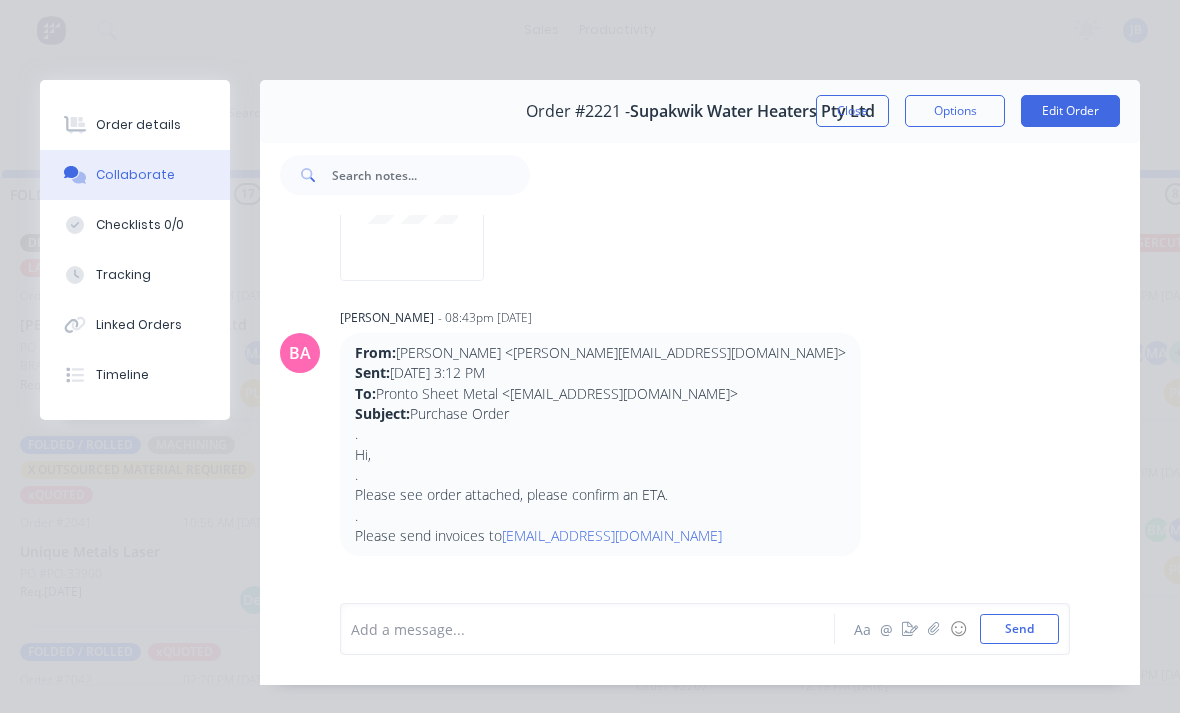 click at bounding box center (593, 629) 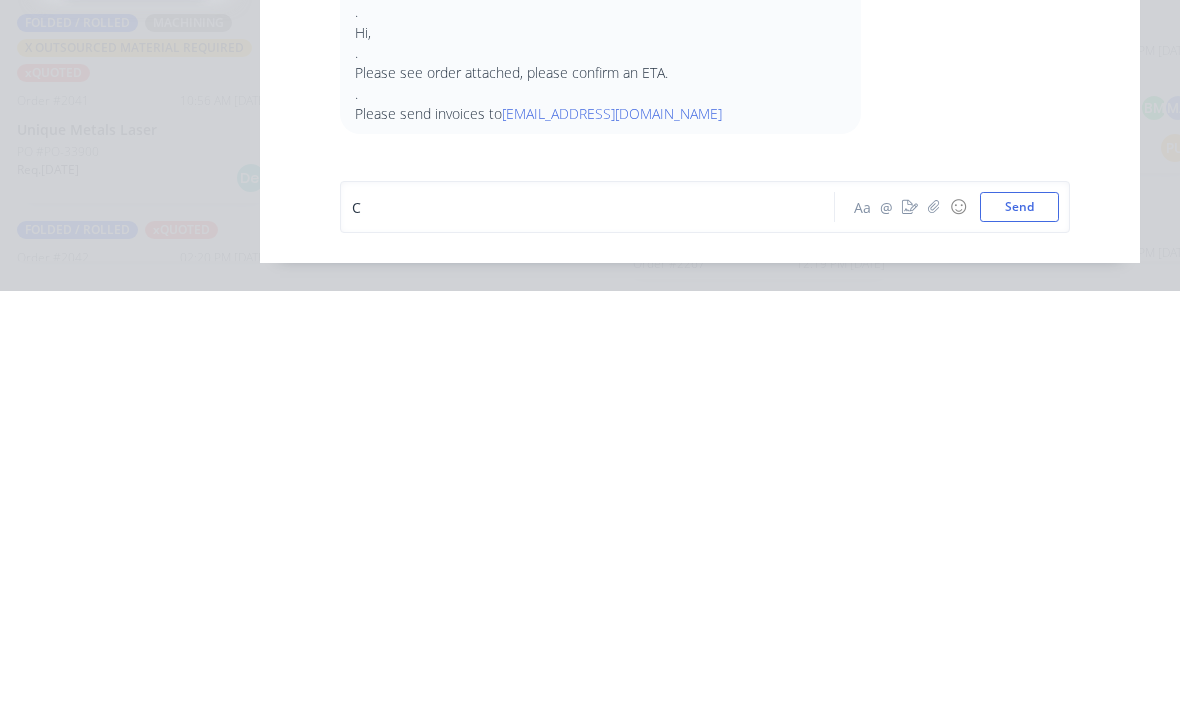 type 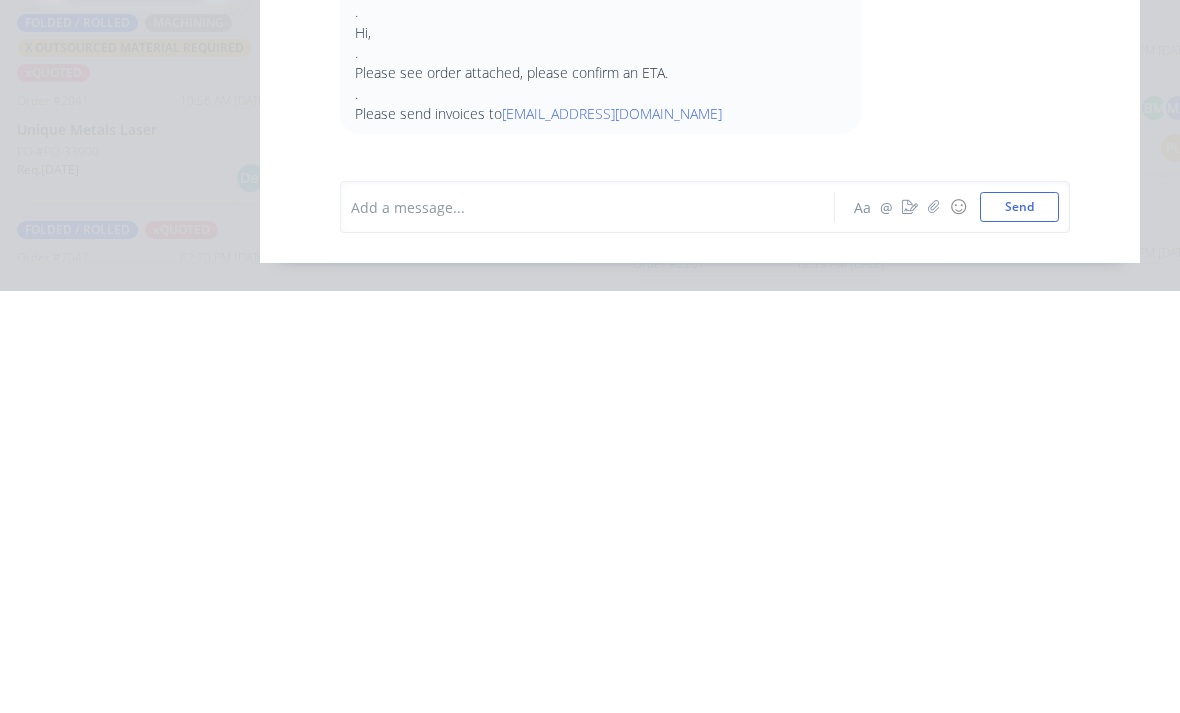 scroll, scrollTop: 276, scrollLeft: 0, axis: vertical 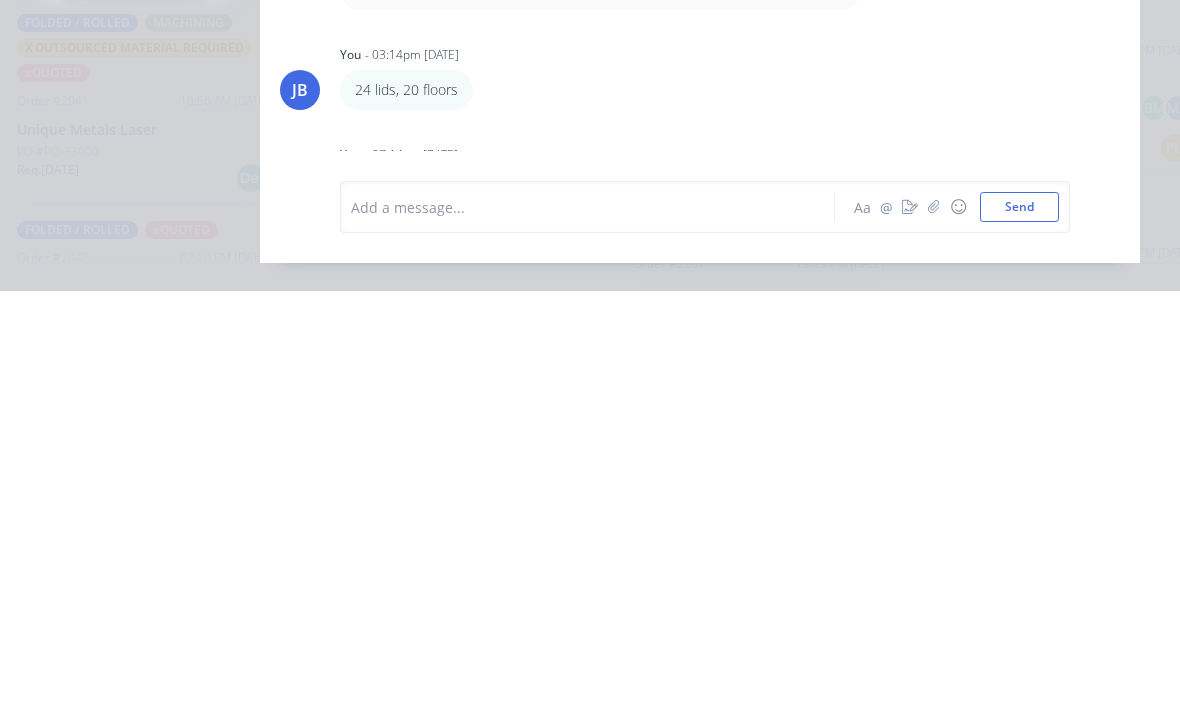 click at bounding box center [934, 629] 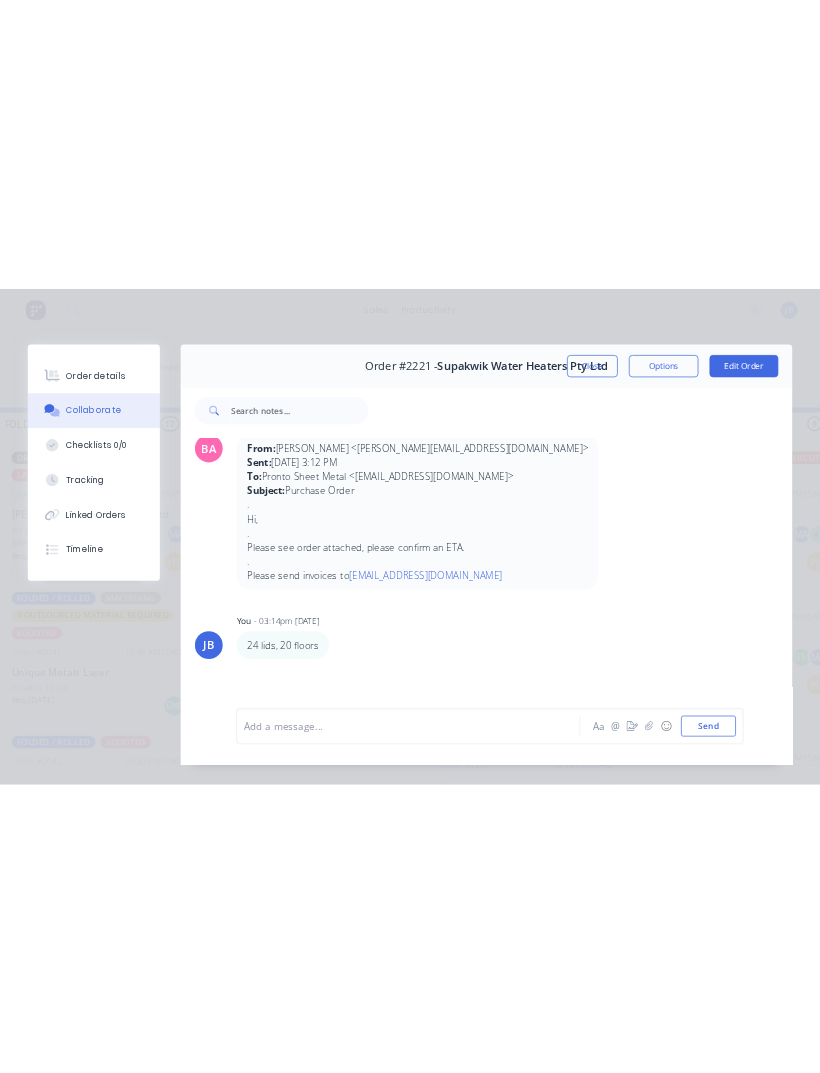 scroll, scrollTop: 0, scrollLeft: 0, axis: both 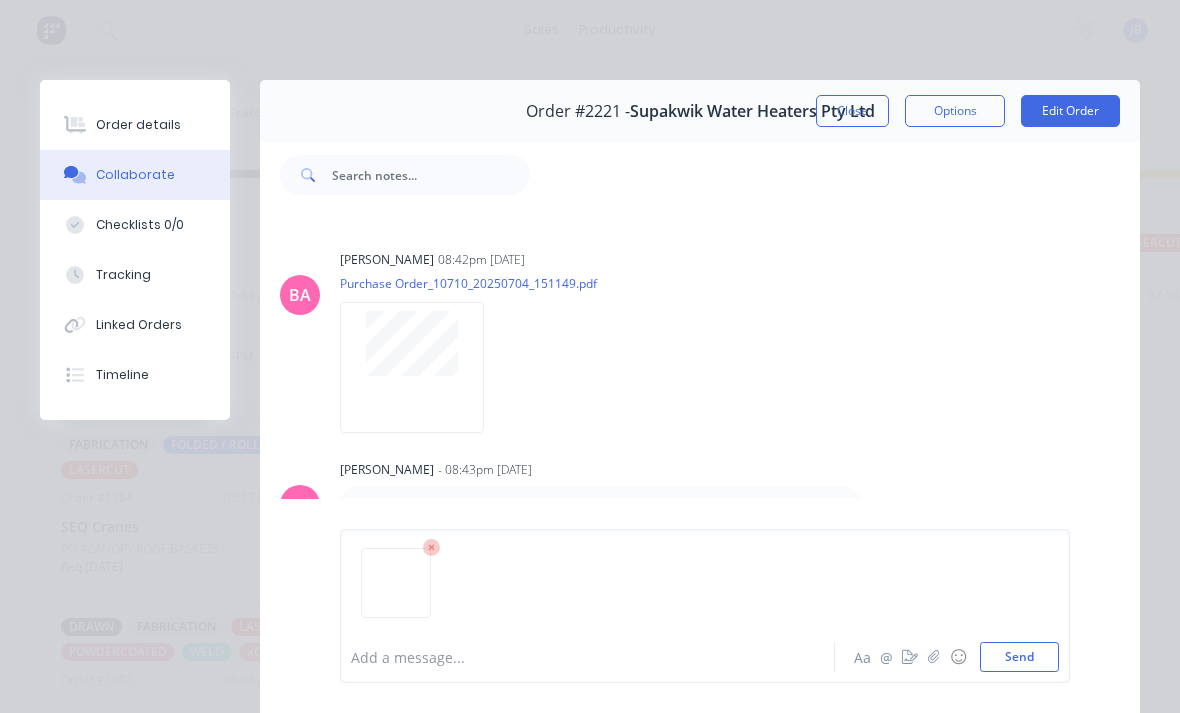 click on "Send" at bounding box center (1019, 657) 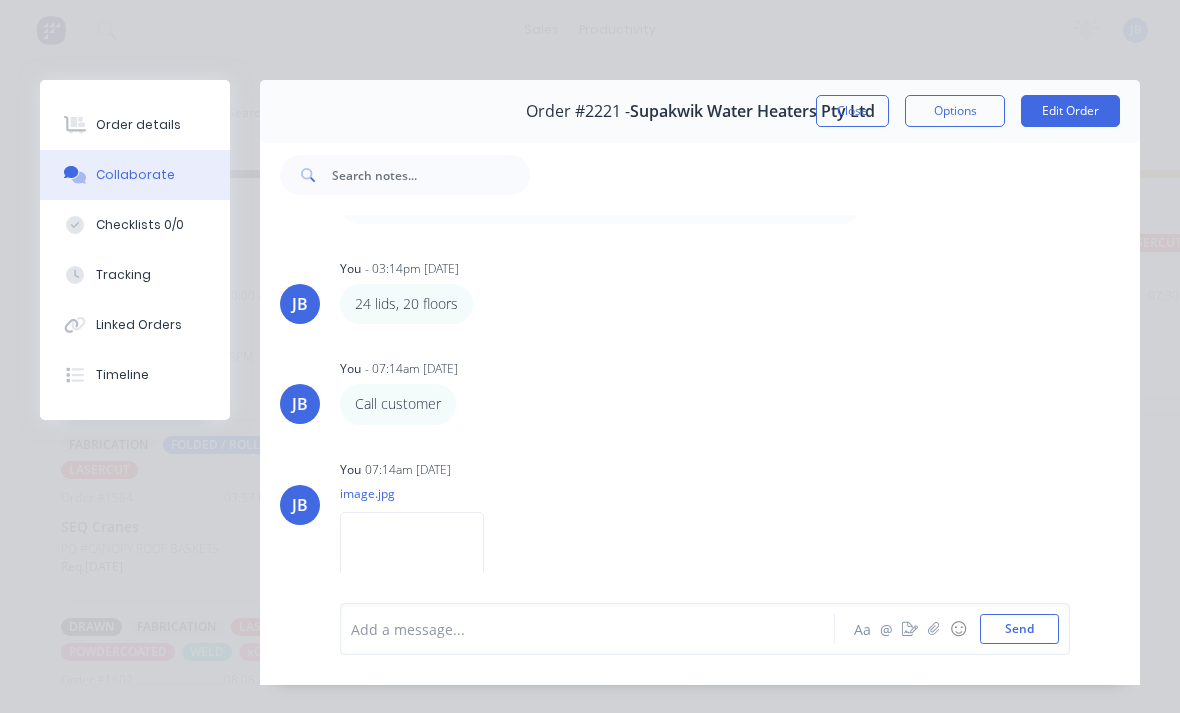scroll, scrollTop: 479, scrollLeft: 0, axis: vertical 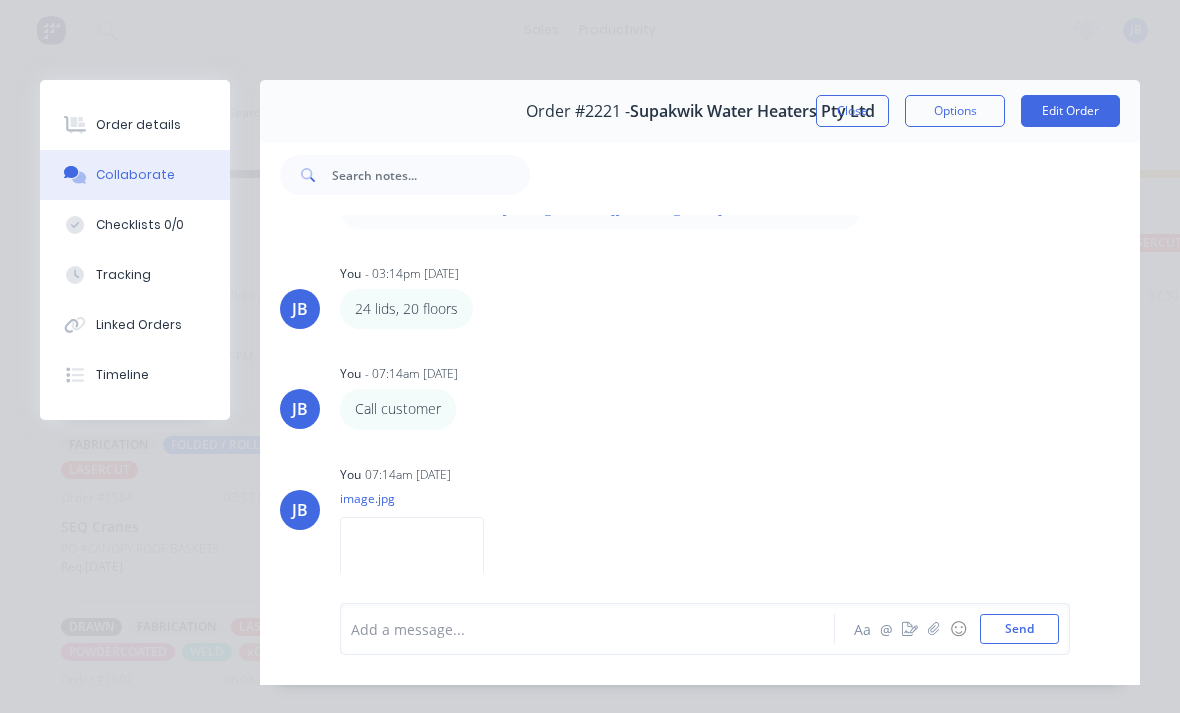 click on "Close" at bounding box center [852, 111] 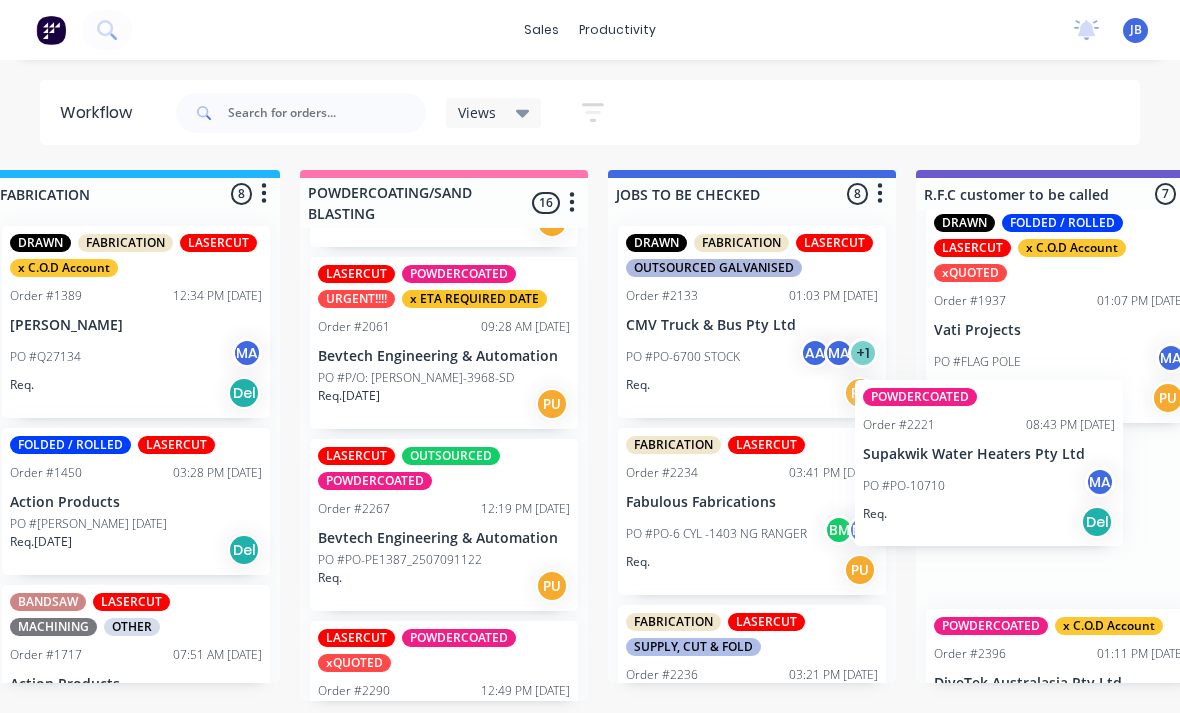 scroll, scrollTop: 1, scrollLeft: 1595, axis: both 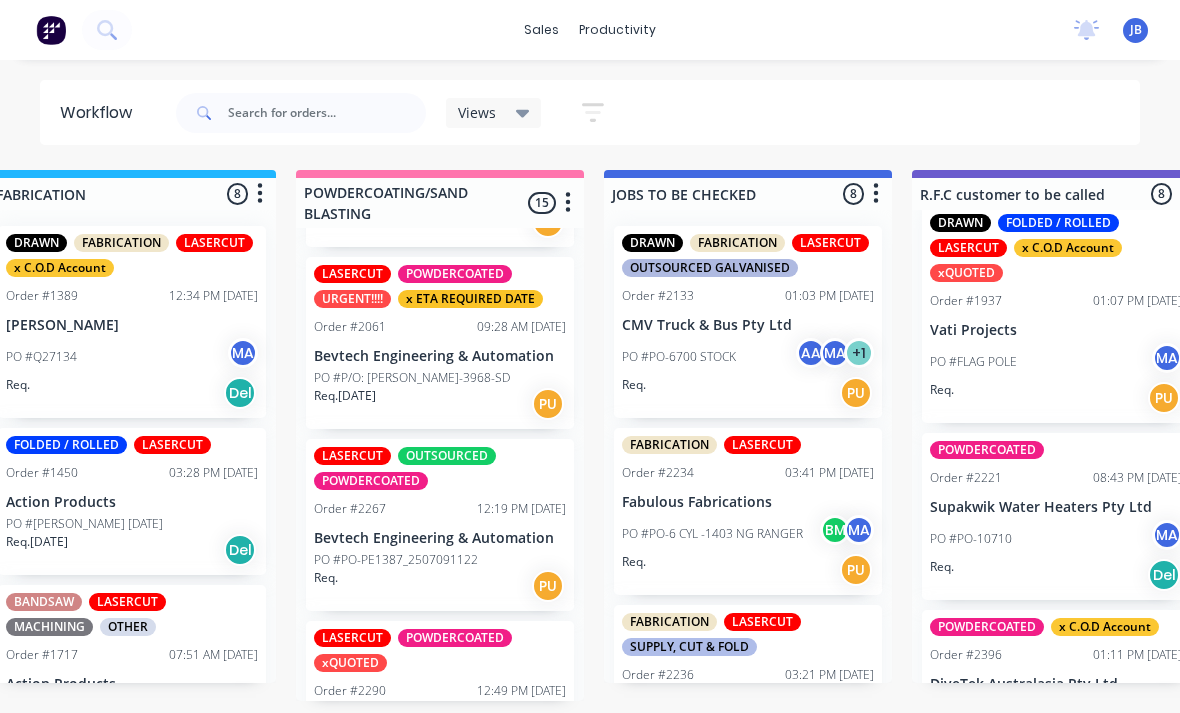 click on "Supakwik Water Heaters Pty Ltd" at bounding box center (1056, 507) 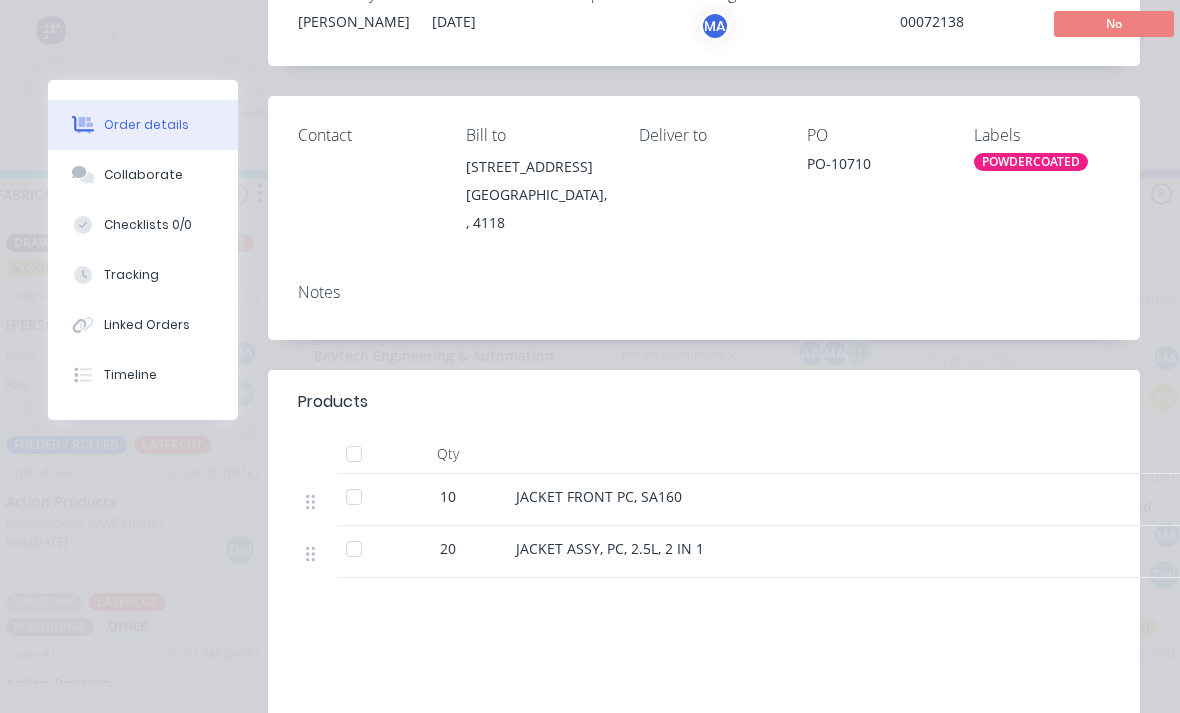 scroll, scrollTop: 46, scrollLeft: 0, axis: vertical 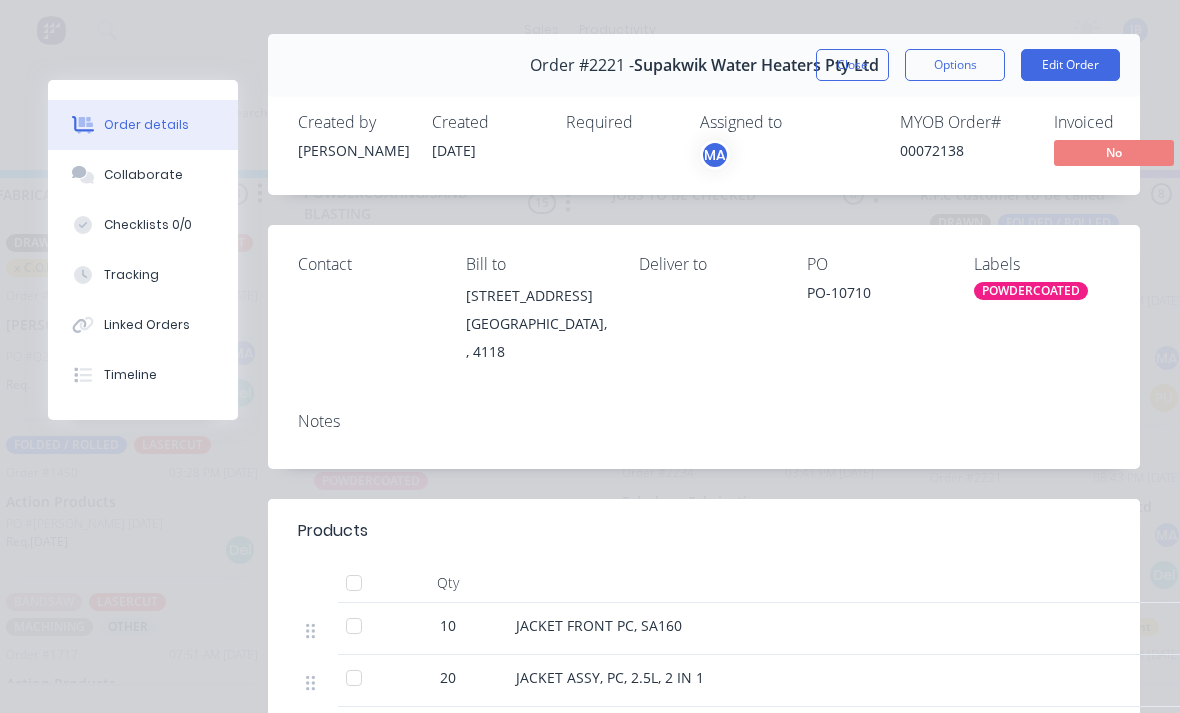 click at bounding box center [354, 583] 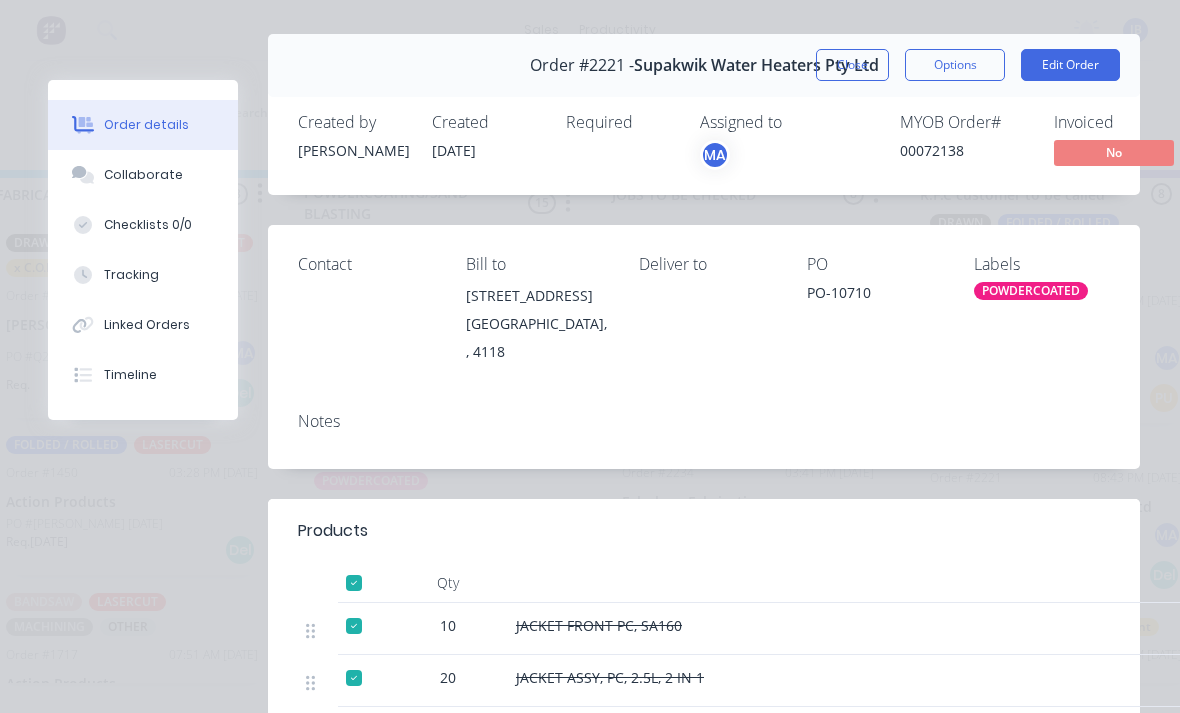 click on "Close" at bounding box center [852, 65] 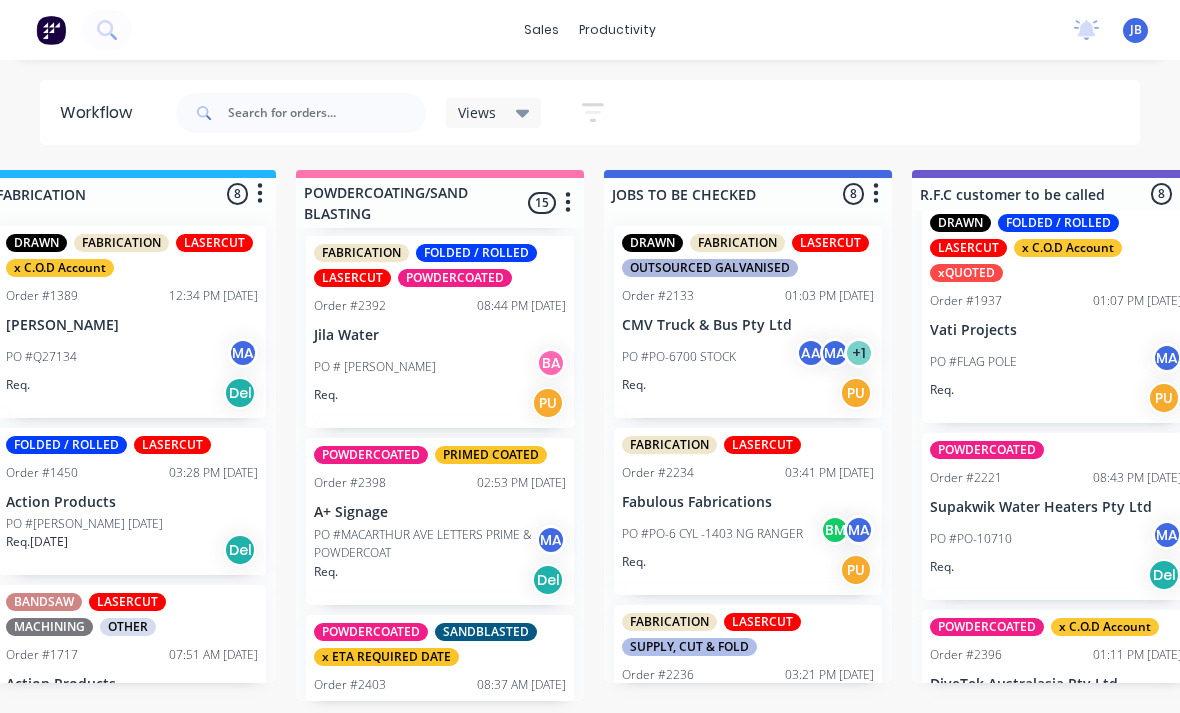 scroll, scrollTop: 2329, scrollLeft: 0, axis: vertical 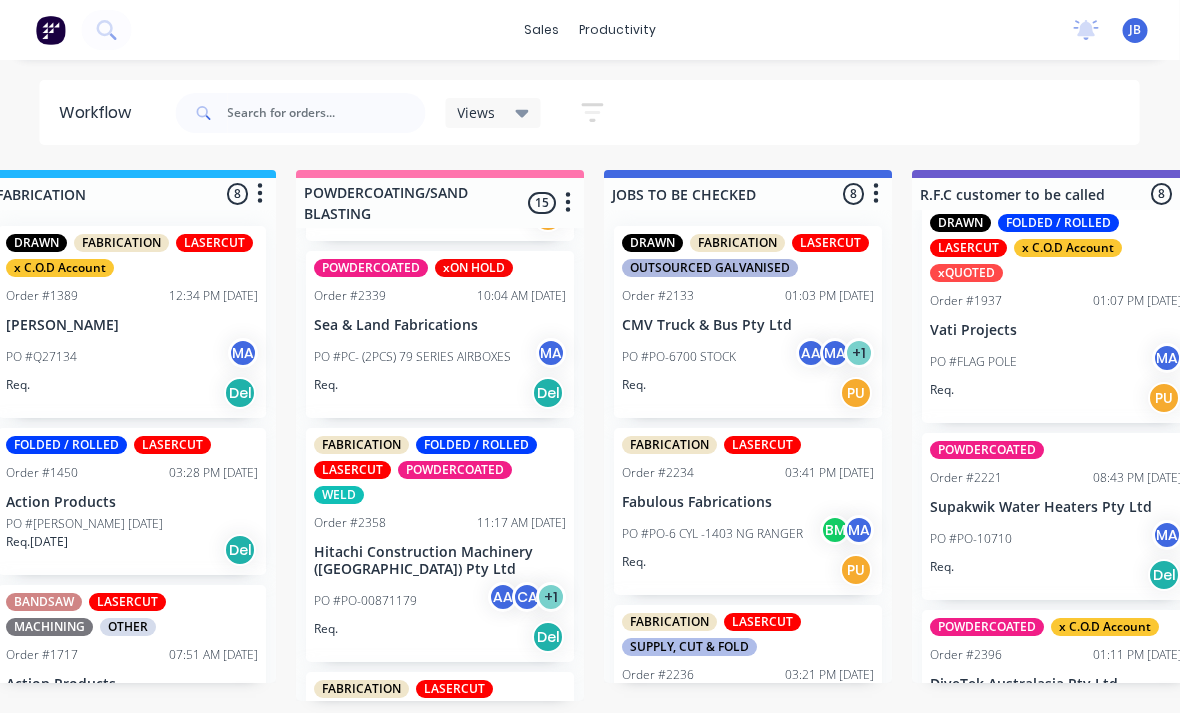 click on "PO #PO-00871179 AA CA + 1" at bounding box center [441, 601] 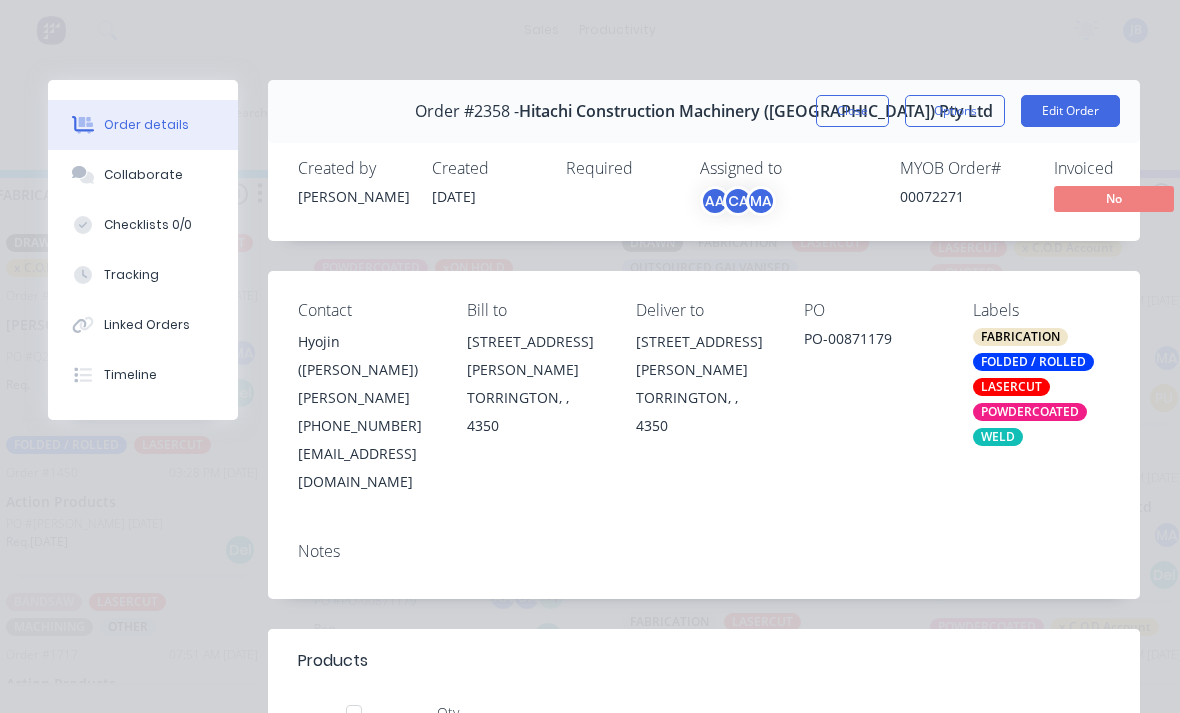 scroll, scrollTop: 0, scrollLeft: 0, axis: both 